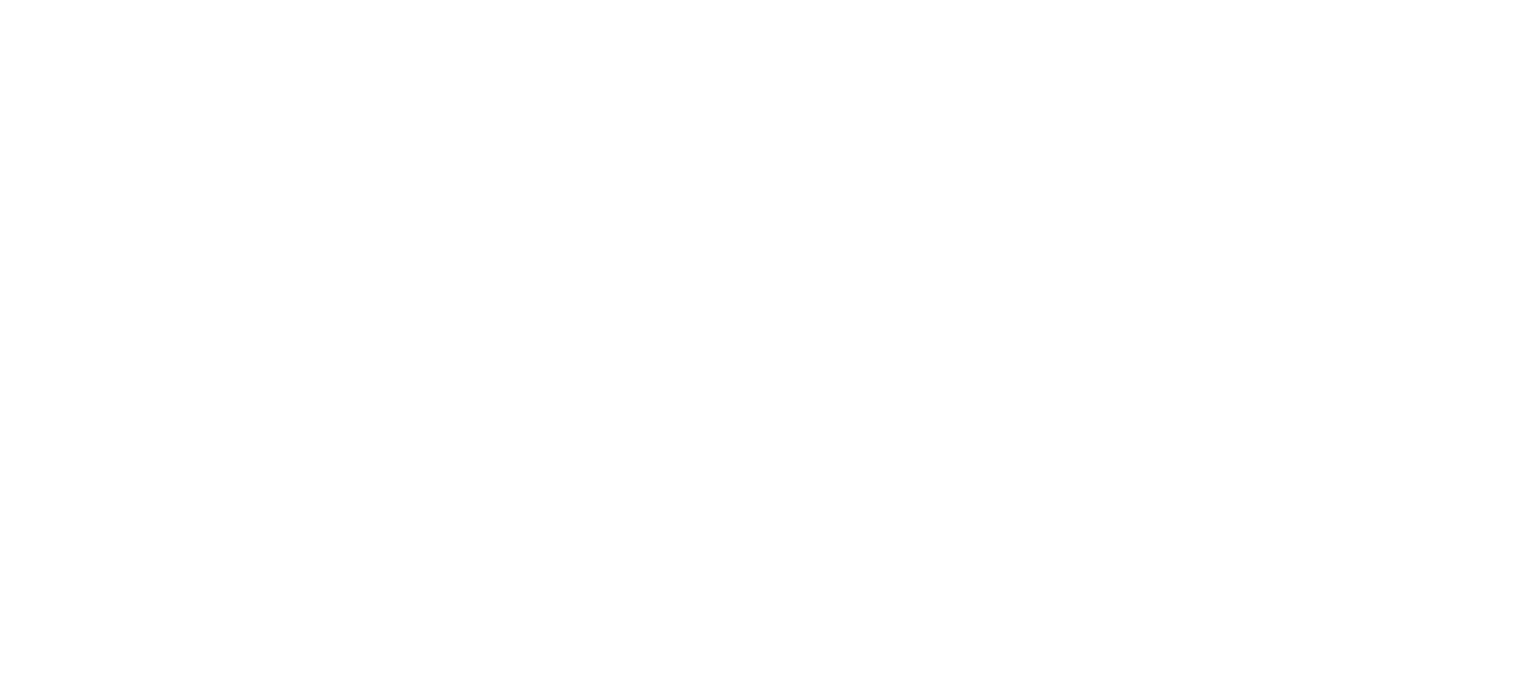 scroll, scrollTop: 0, scrollLeft: 0, axis: both 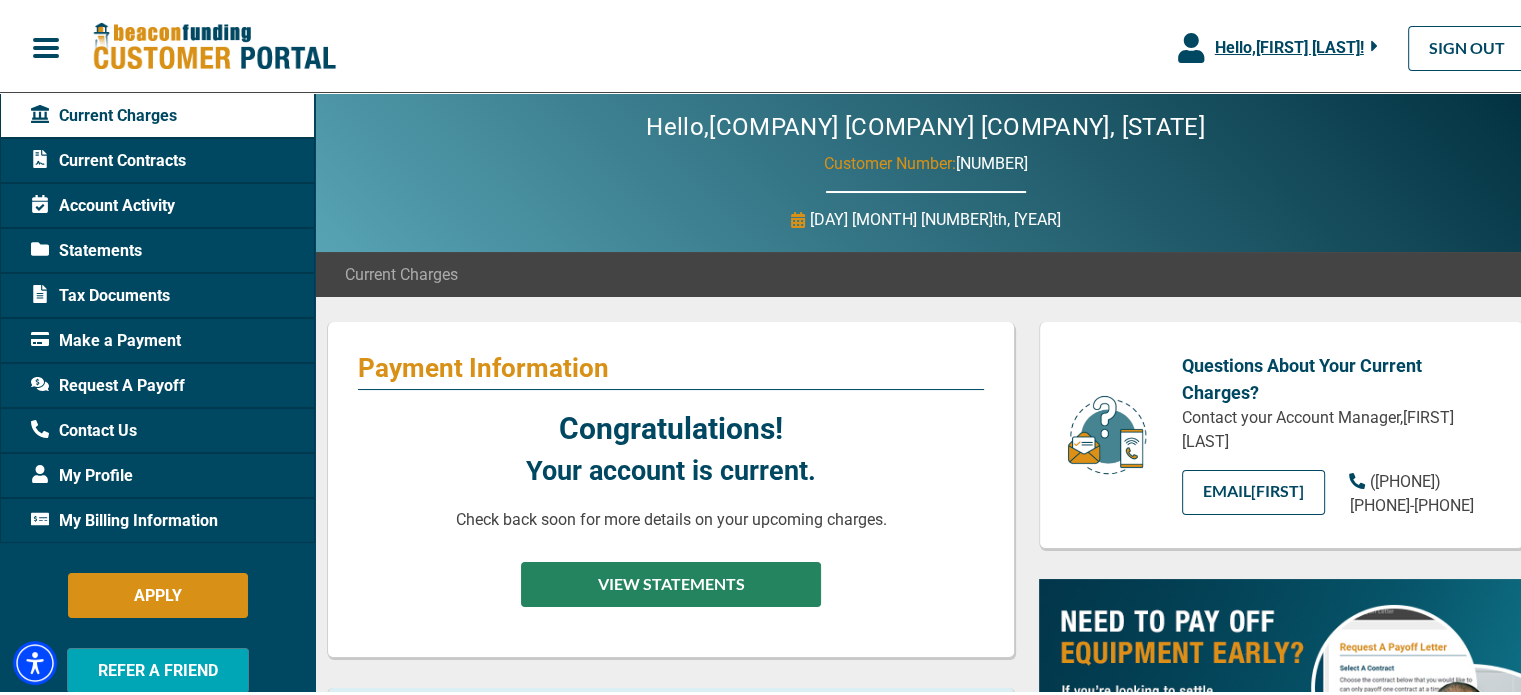 click on "VIEW STATEMENTS" at bounding box center (671, 581) 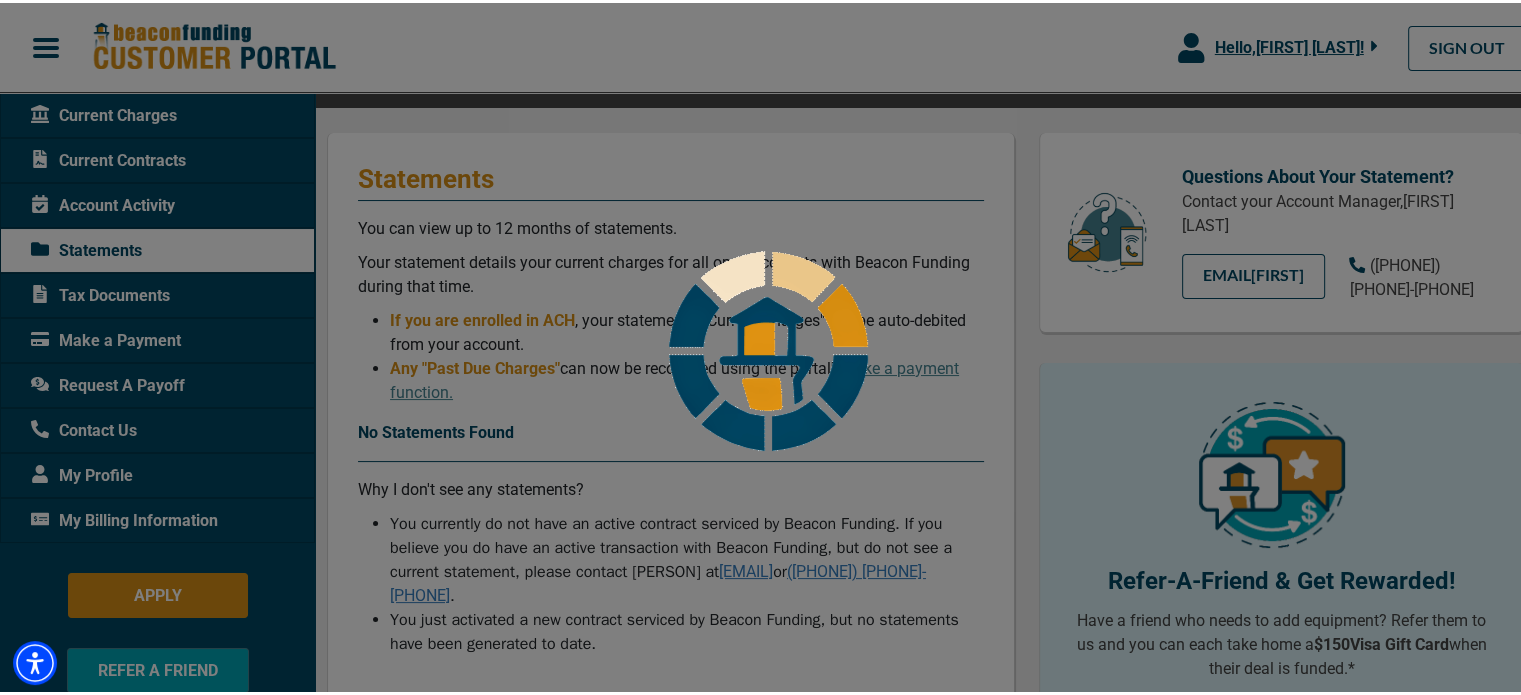 scroll, scrollTop: 200, scrollLeft: 0, axis: vertical 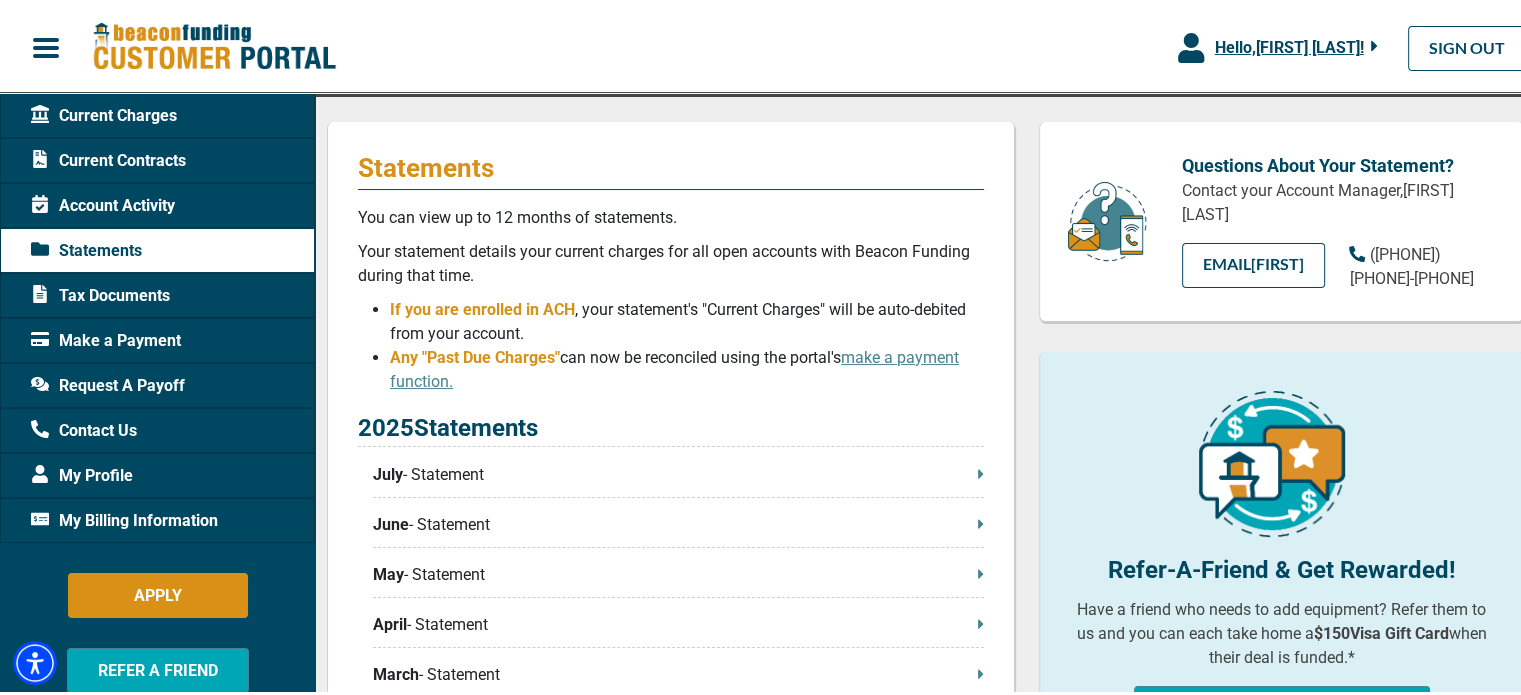 click on "[MONTH]  - Statement" at bounding box center (678, 472) 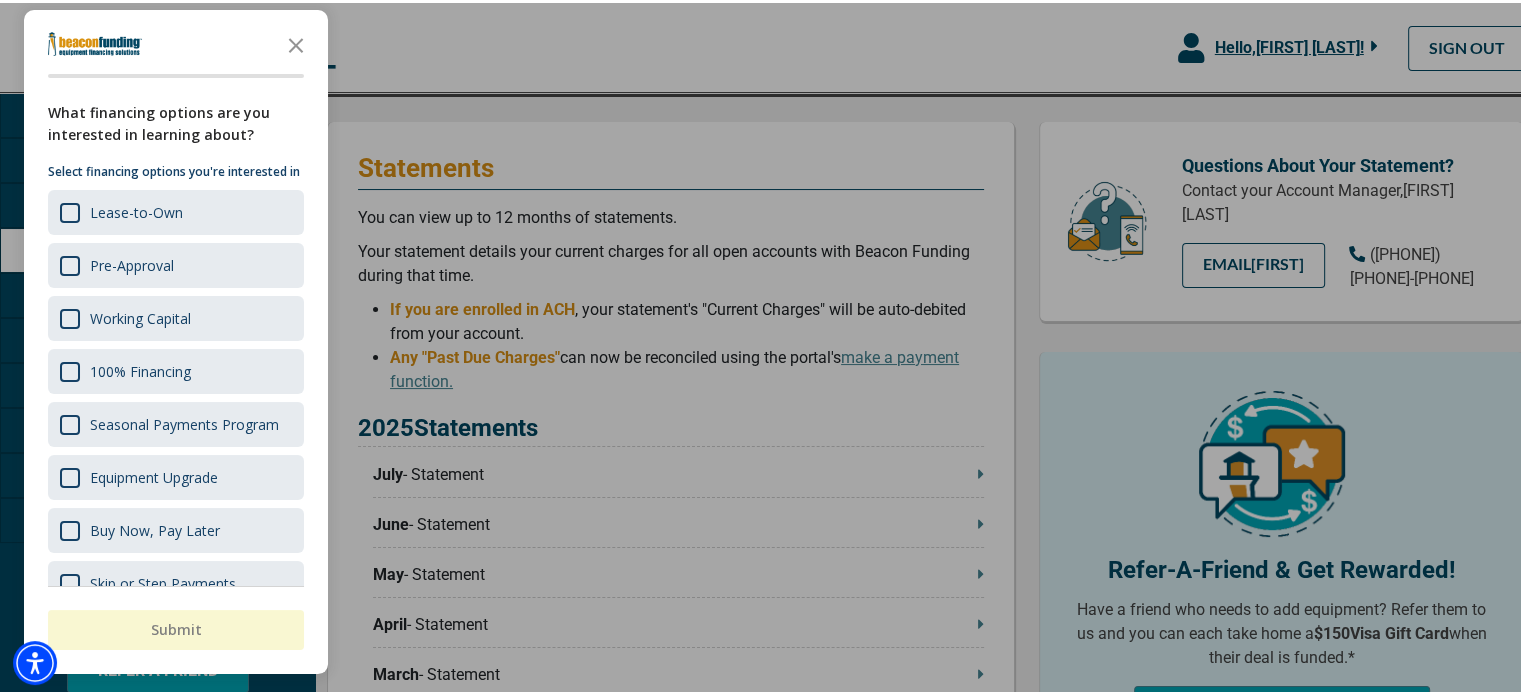 click at bounding box center [768, 347] 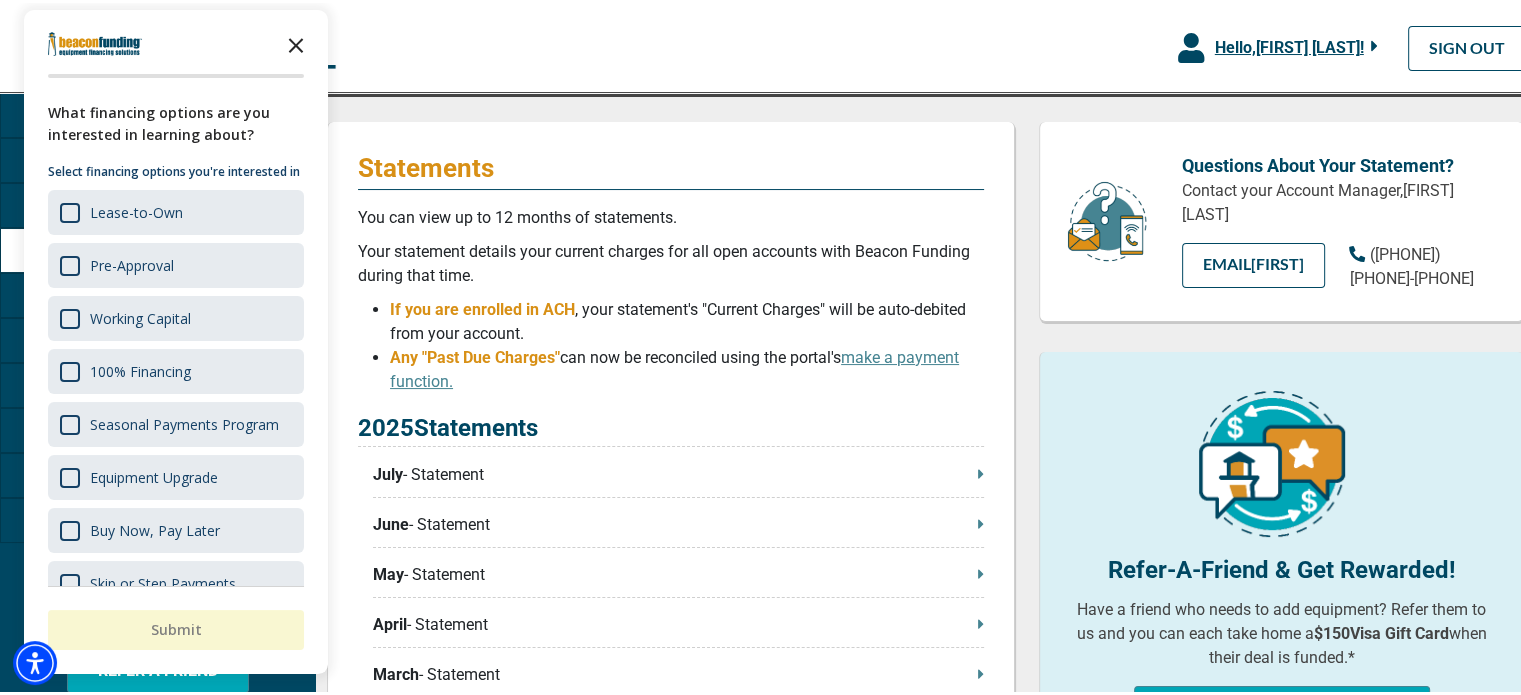 click 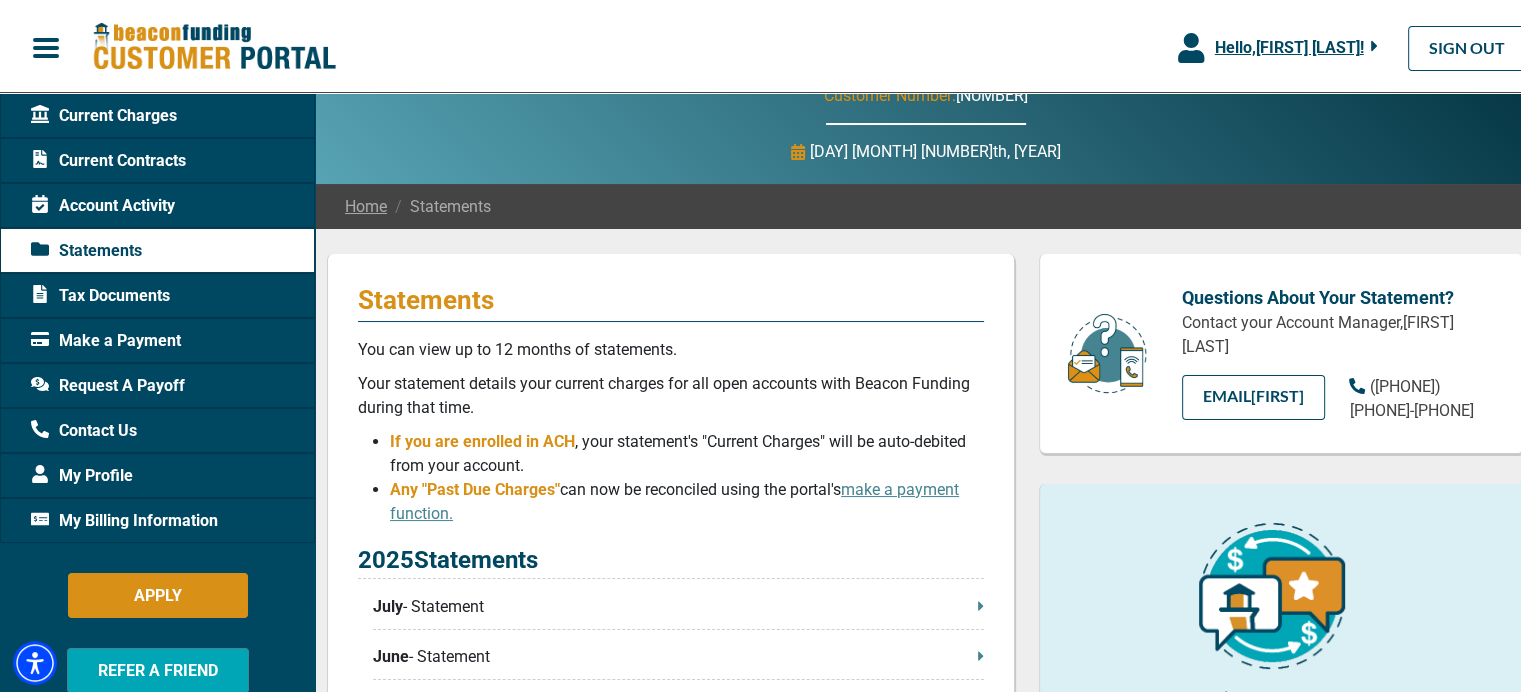 scroll, scrollTop: 0, scrollLeft: 0, axis: both 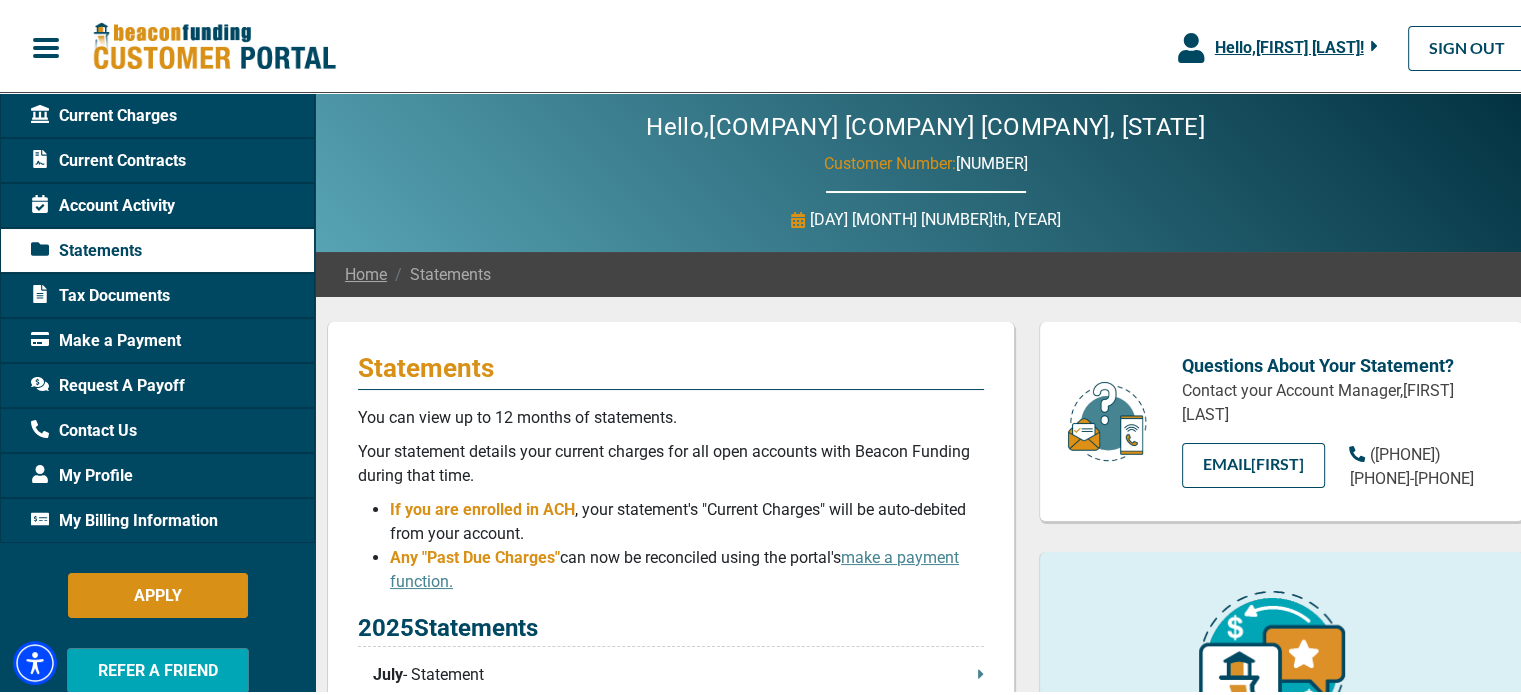click on "Account Activity" at bounding box center [157, 202] 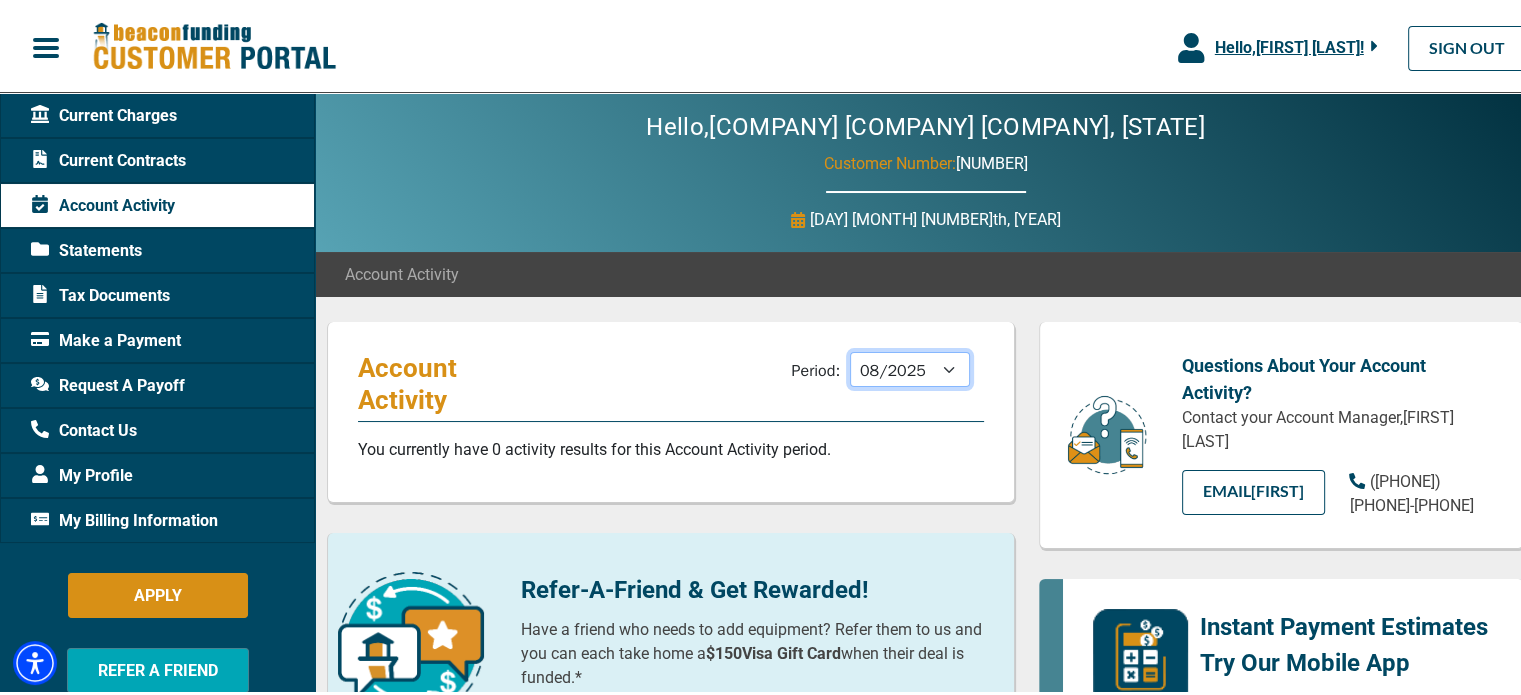 click on "[DATE]
[DATE] [DATE] [DATE] [DATE] [DATE] [DATE] [DATE] [DATE] [DATE] [DATE] [DATE] [DATE]" at bounding box center [910, 366] 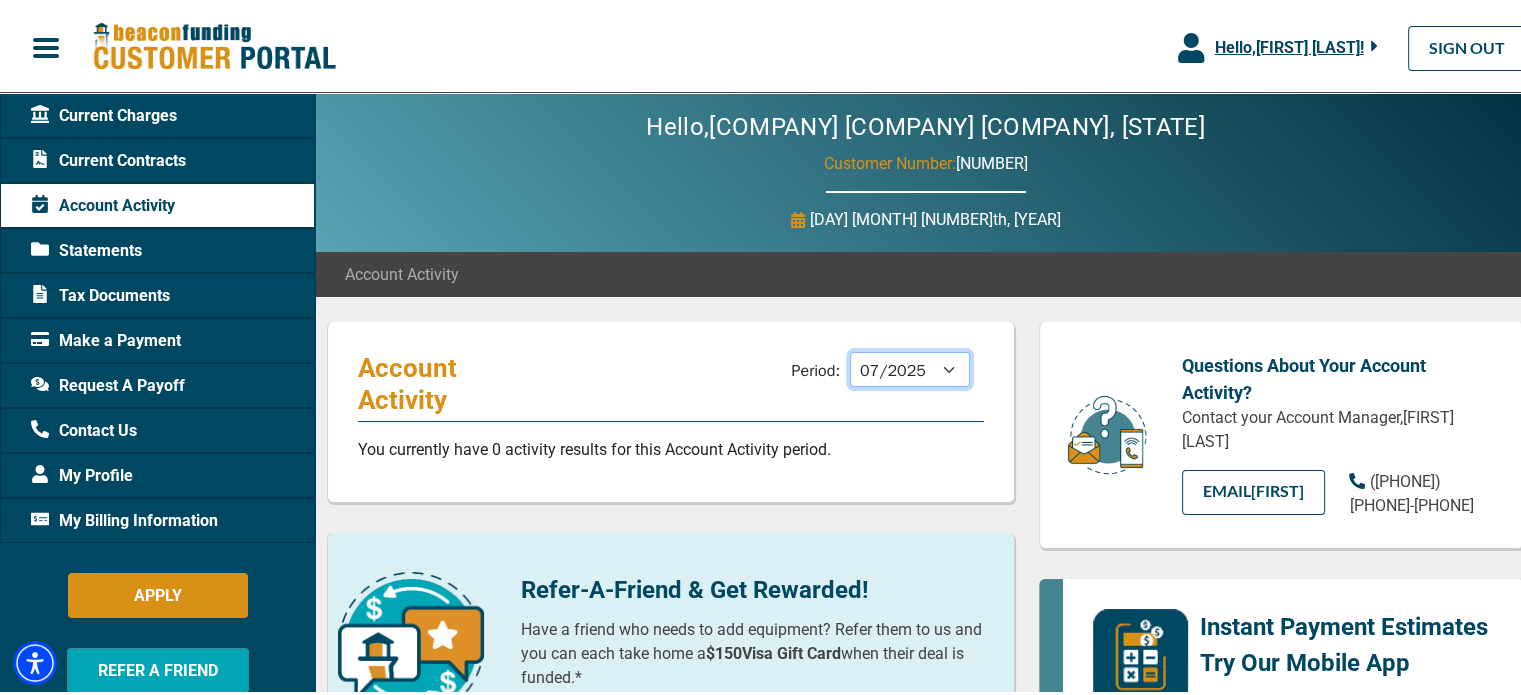 click on "[DATE]
[DATE] [DATE] [DATE] [DATE] [DATE] [DATE] [DATE] [DATE] [DATE] [DATE] [DATE] [DATE]" at bounding box center [910, 366] 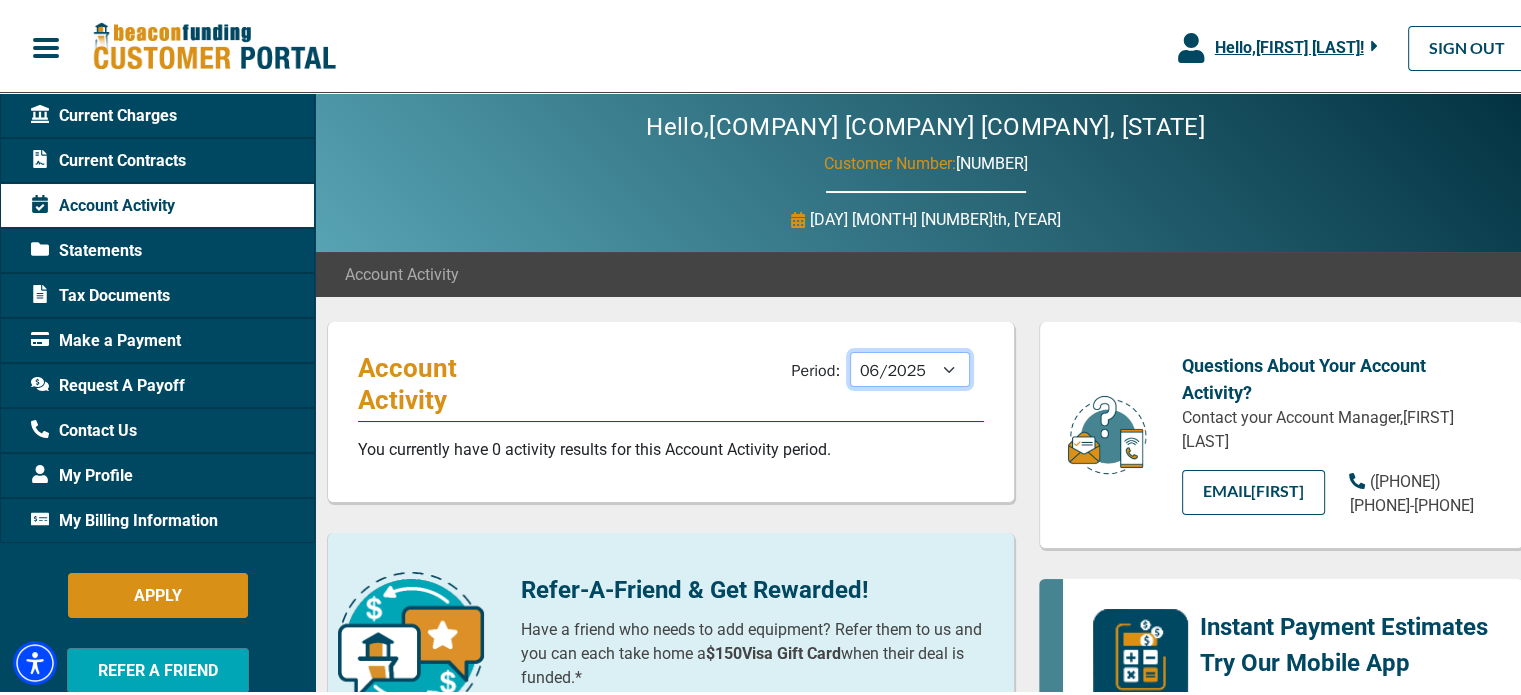 click on "[DATE]
[DATE] [DATE] [DATE] [DATE] [DATE] [DATE] [DATE] [DATE] [DATE] [DATE] [DATE] [DATE]" at bounding box center [910, 366] 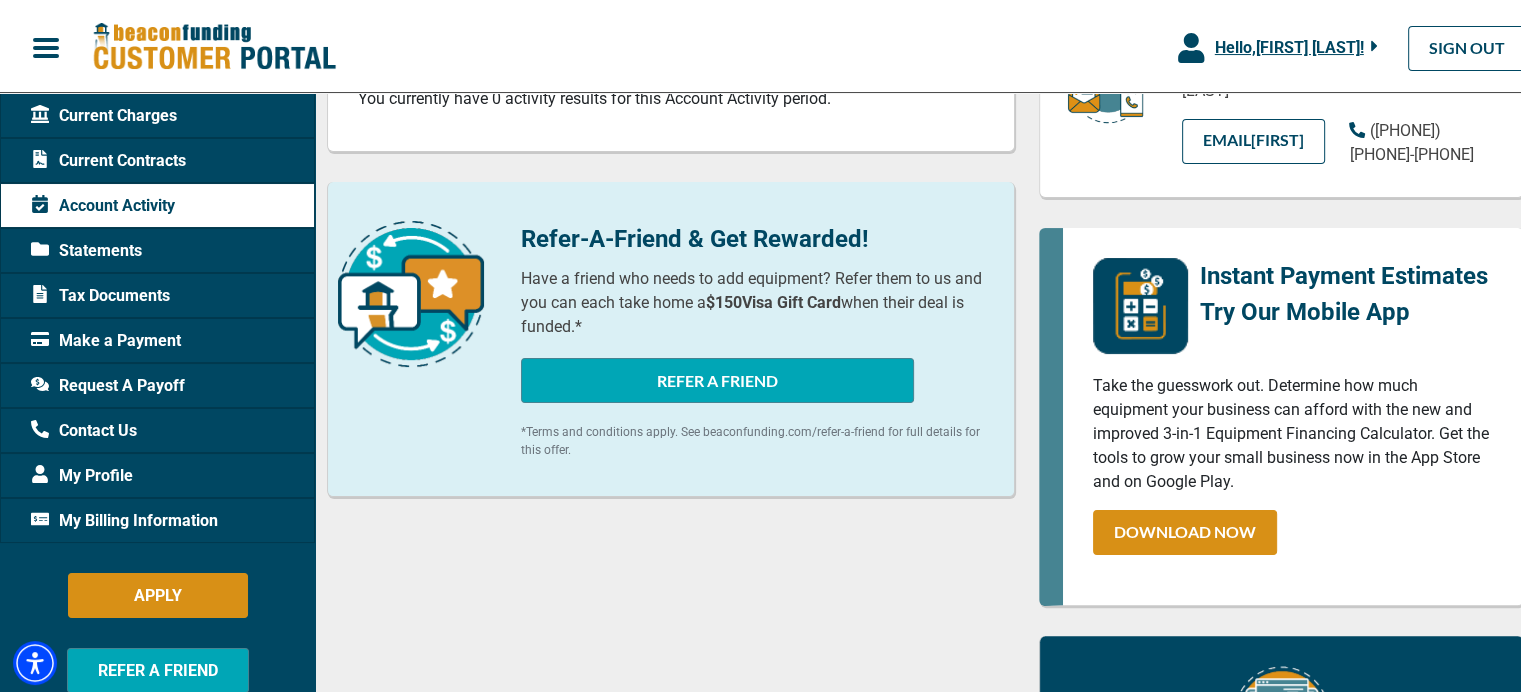 scroll, scrollTop: 0, scrollLeft: 0, axis: both 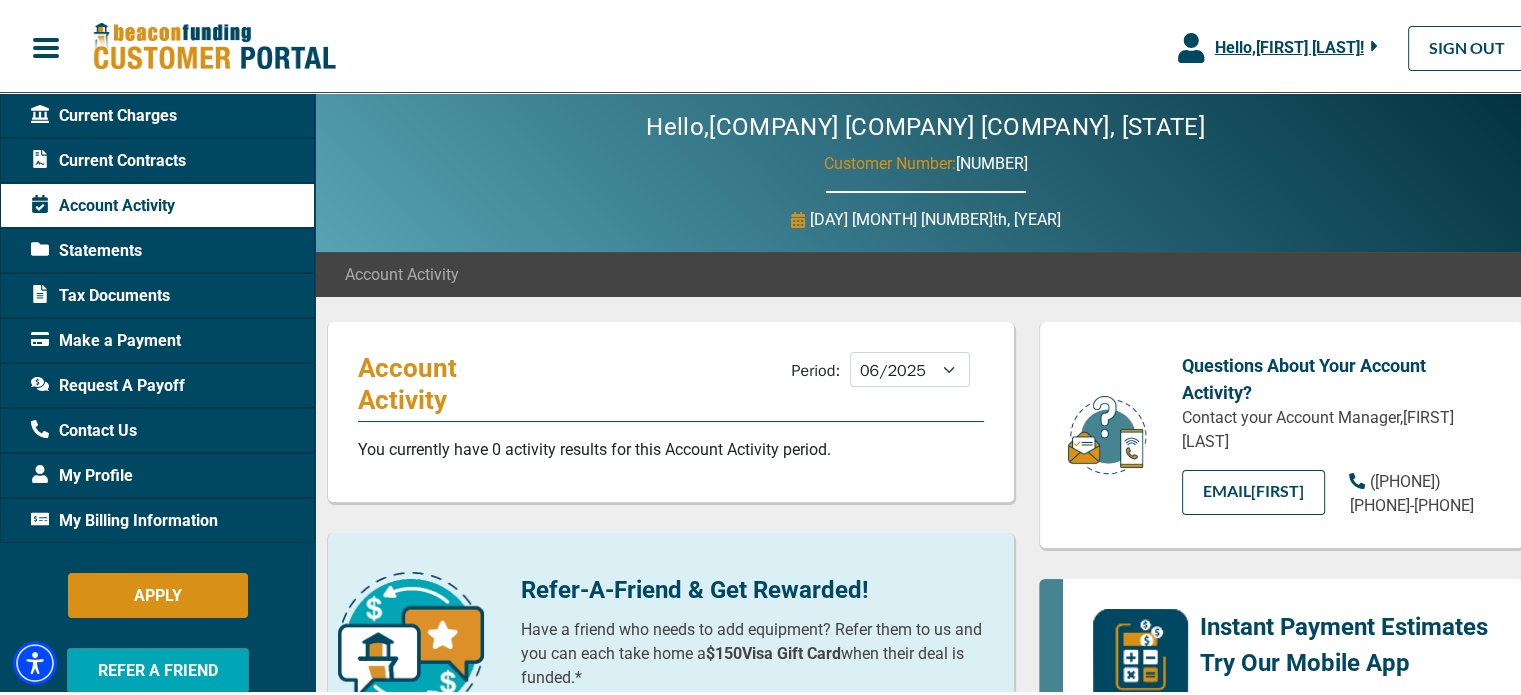 click on "Tax Documents" at bounding box center [100, 293] 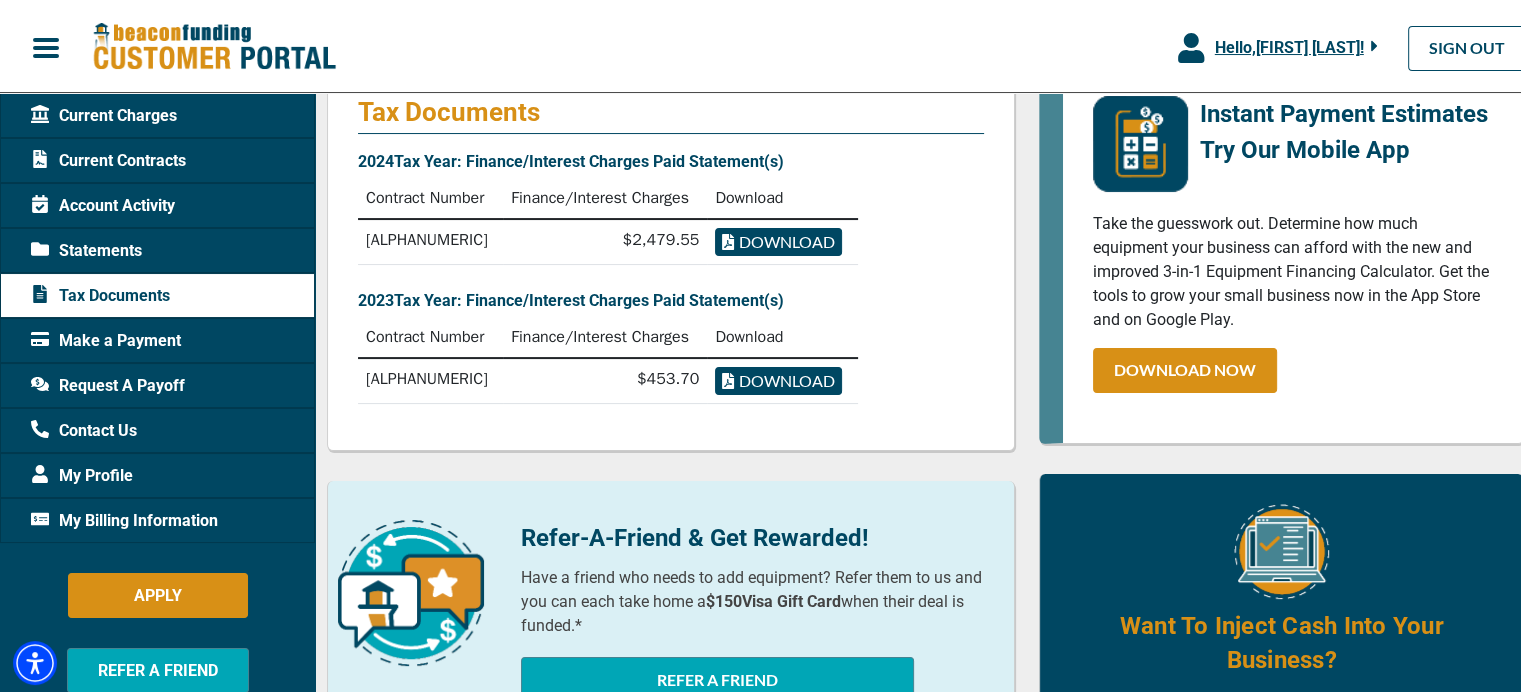 scroll, scrollTop: 200, scrollLeft: 0, axis: vertical 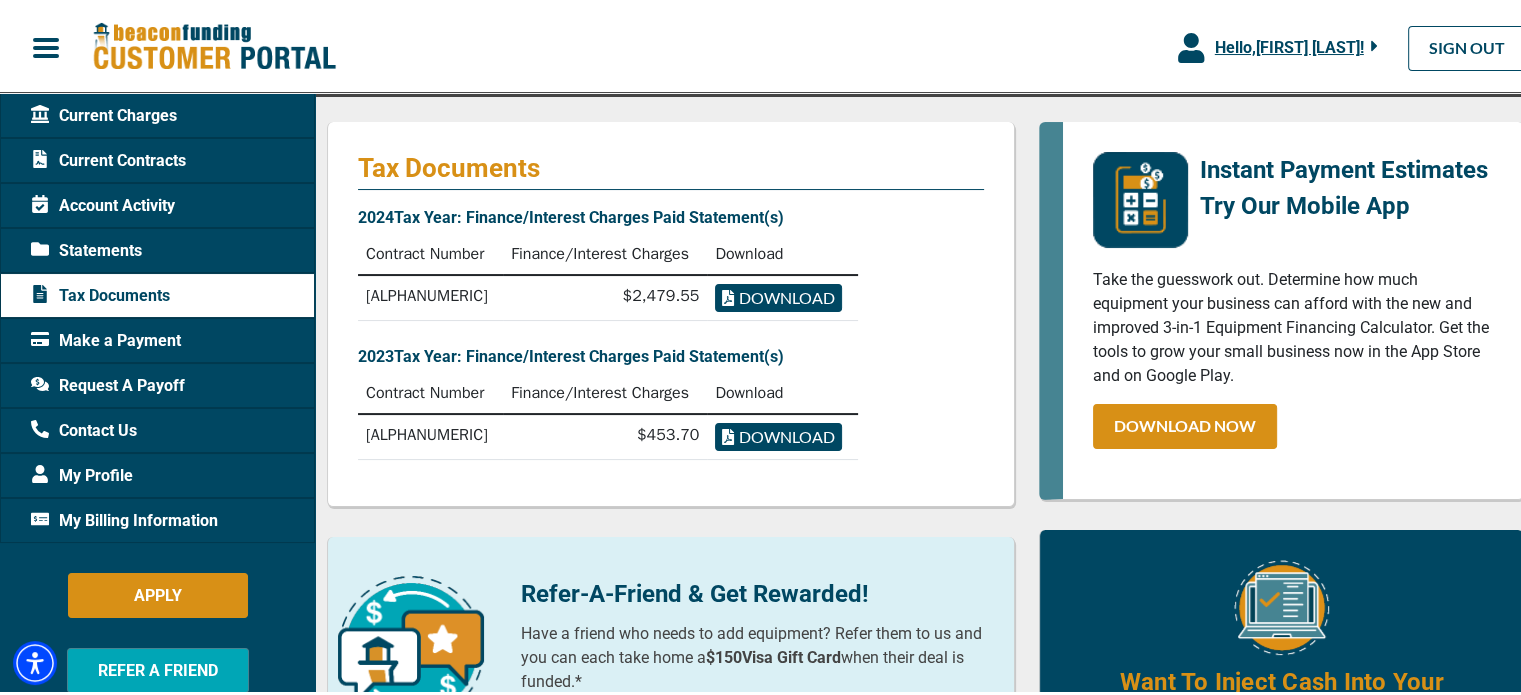 click on "Current Contracts" at bounding box center (108, 158) 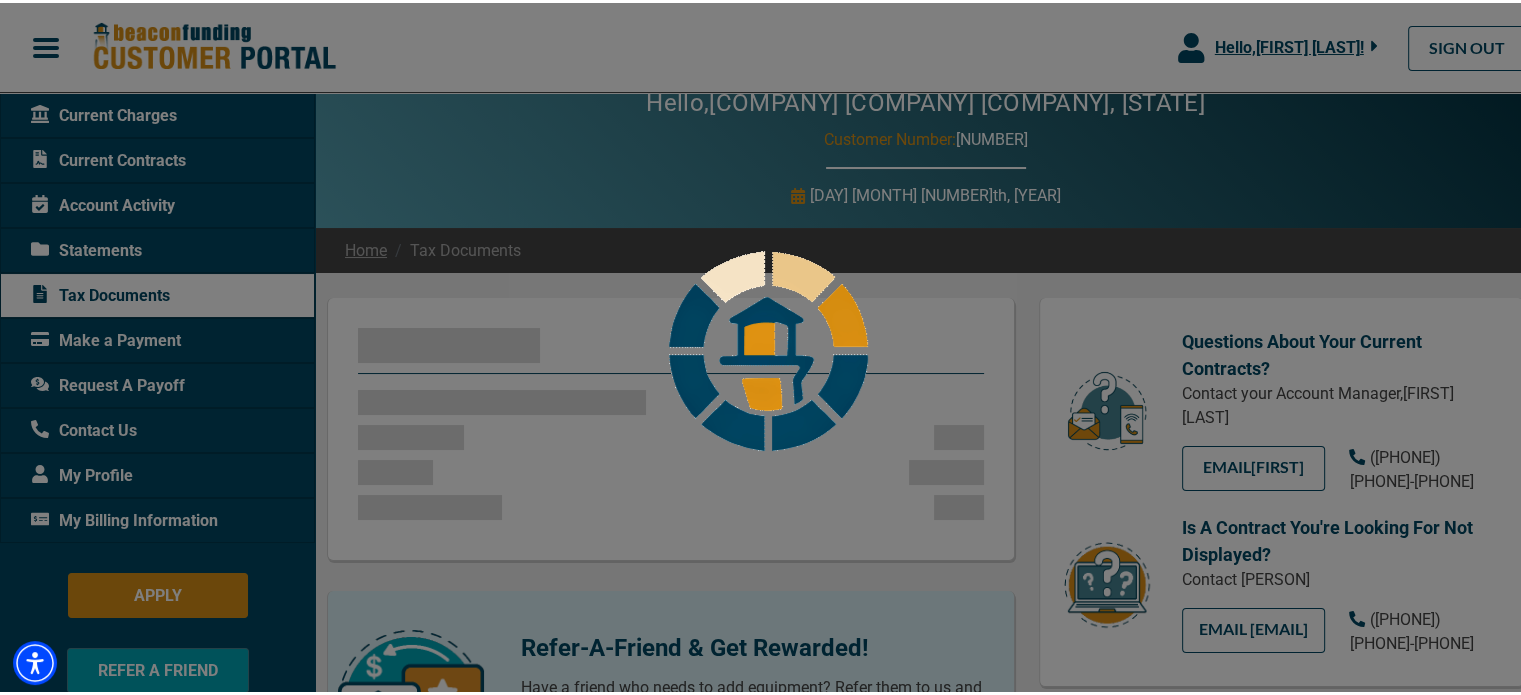 scroll, scrollTop: 0, scrollLeft: 0, axis: both 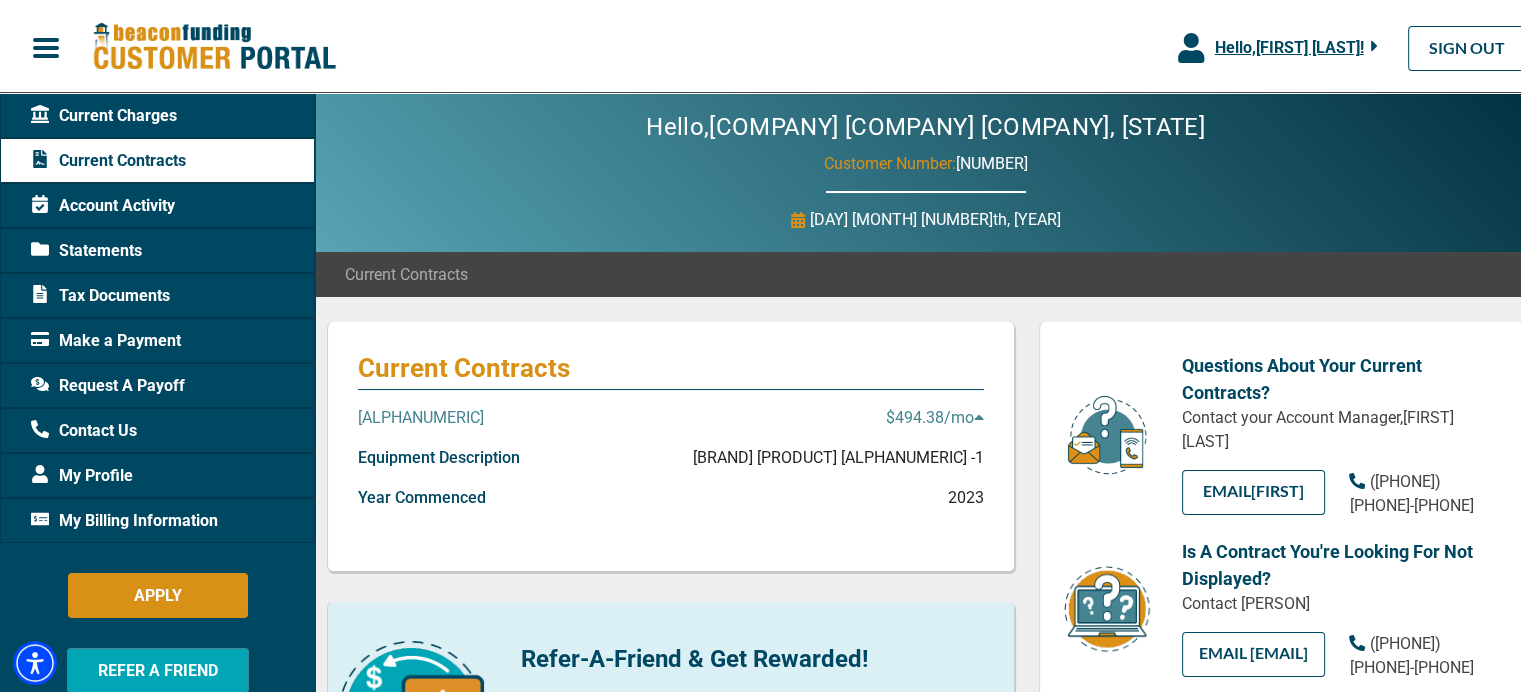 click on "[ALPHANUMERIC]
[PRICE] /mo" at bounding box center (671, 423) 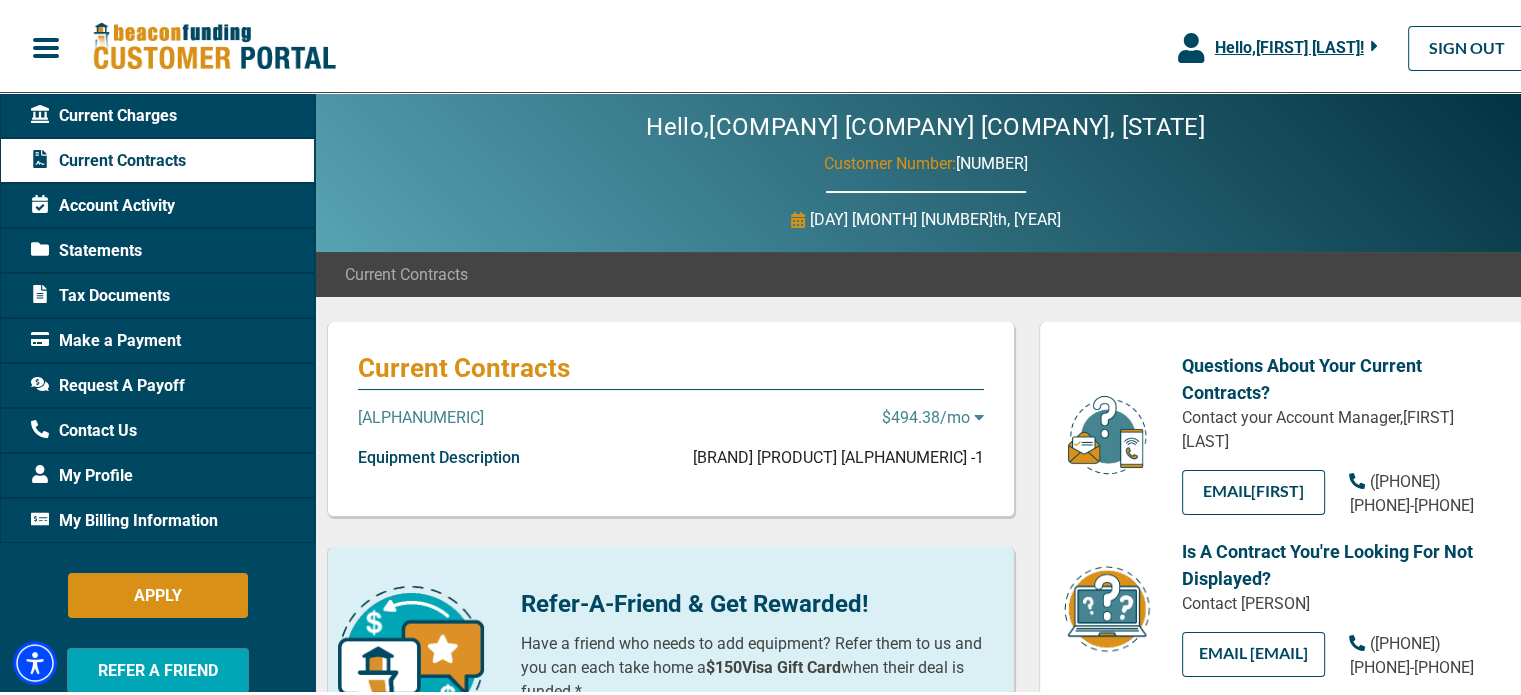 click on "[ALPHANUMERIC]
[PRICE] /mo" at bounding box center [671, 423] 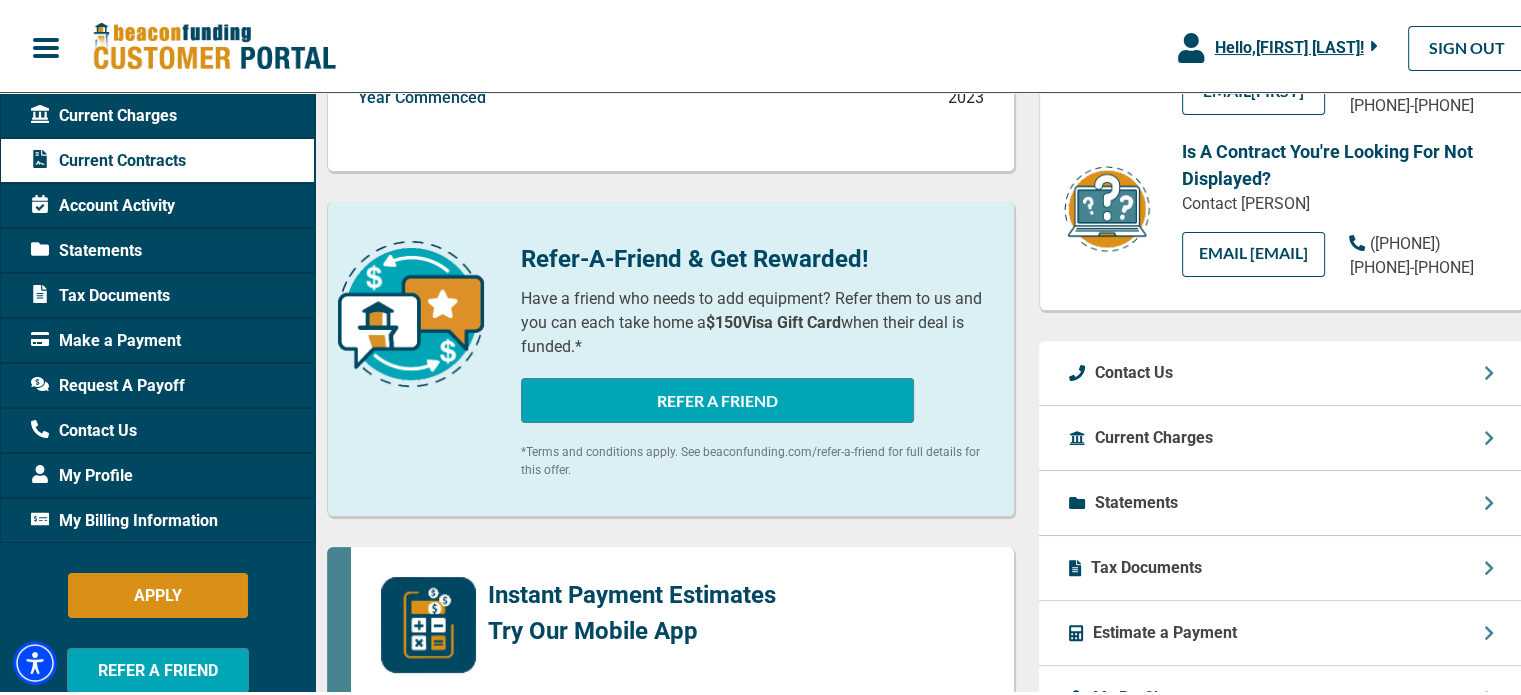 scroll, scrollTop: 0, scrollLeft: 0, axis: both 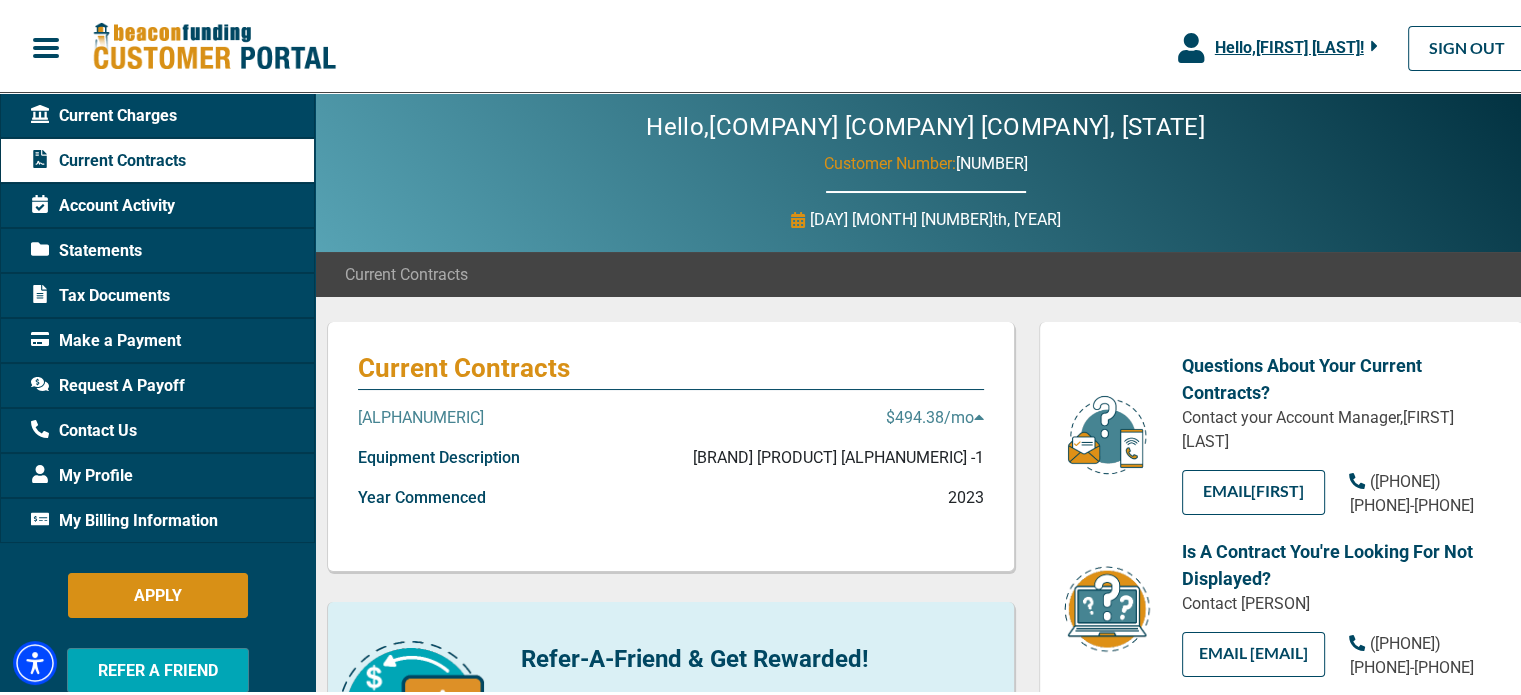 click on "[ALPHANUMERIC]" at bounding box center (421, 415) 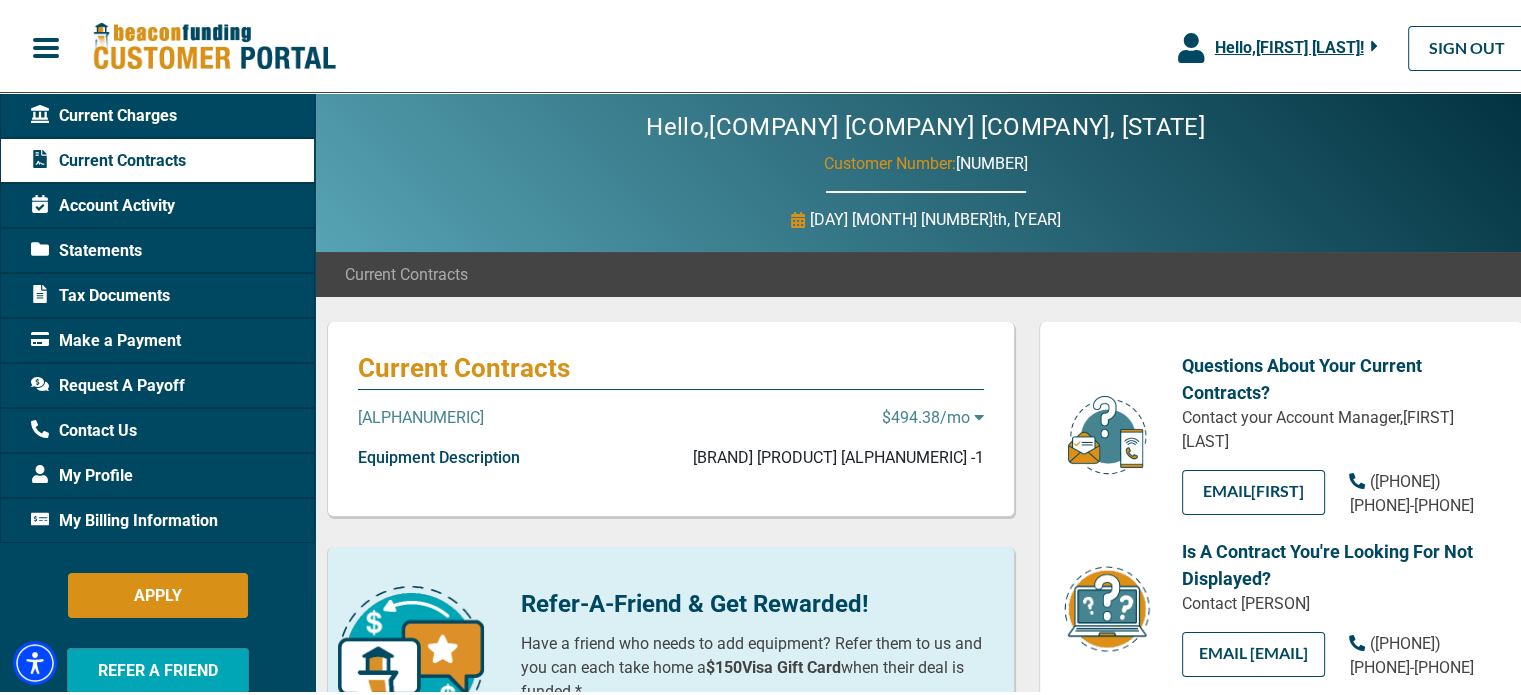 click on "[ALPHANUMERIC]" at bounding box center [421, 415] 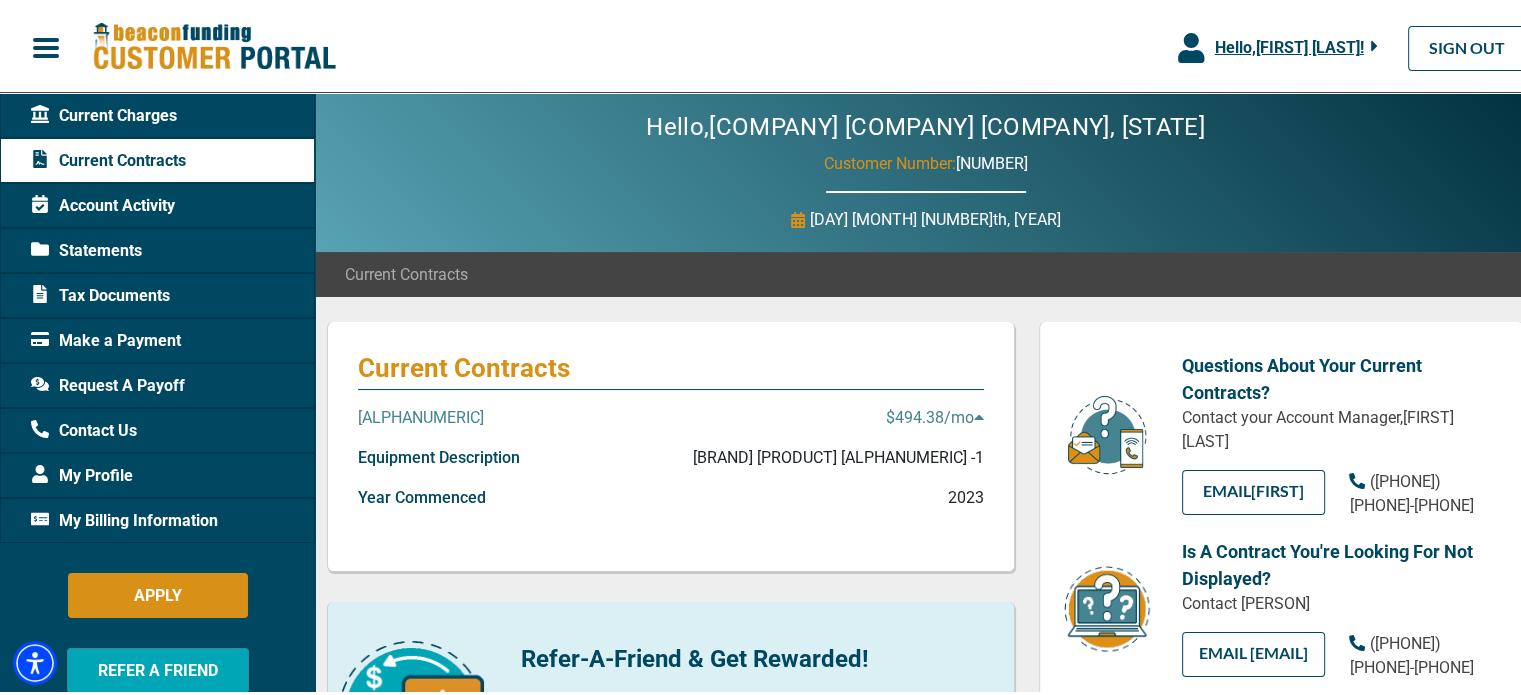 click on "$494.38 /mo" at bounding box center [935, 415] 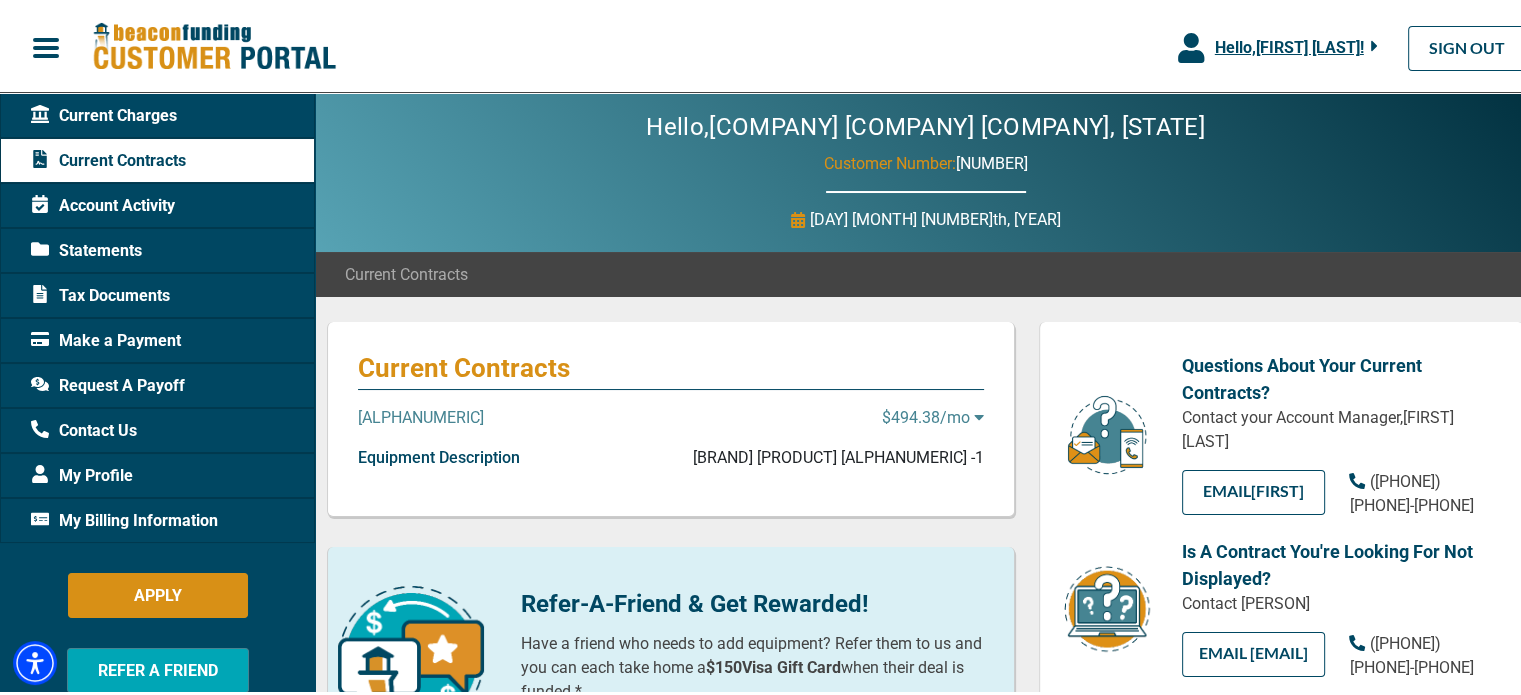 click on "$494.38 /mo" at bounding box center [933, 415] 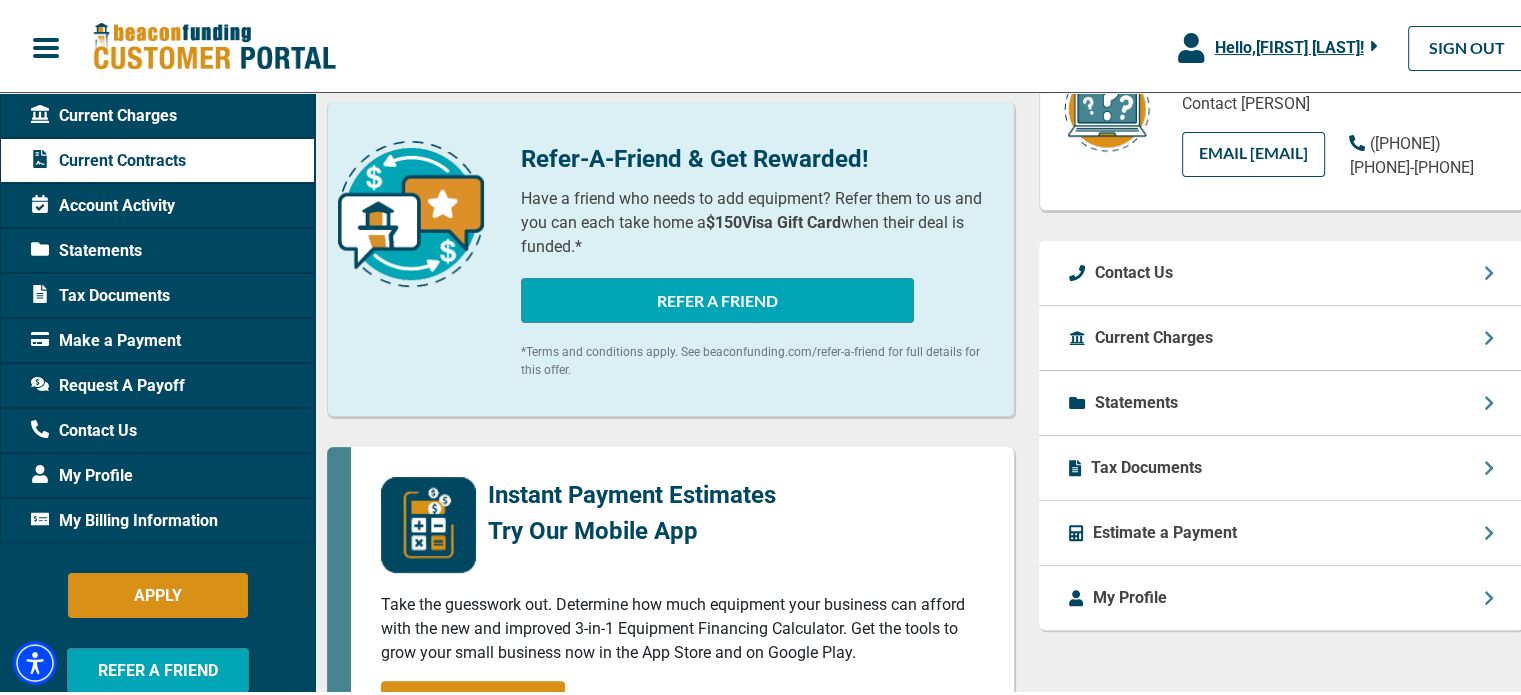 scroll, scrollTop: 0, scrollLeft: 0, axis: both 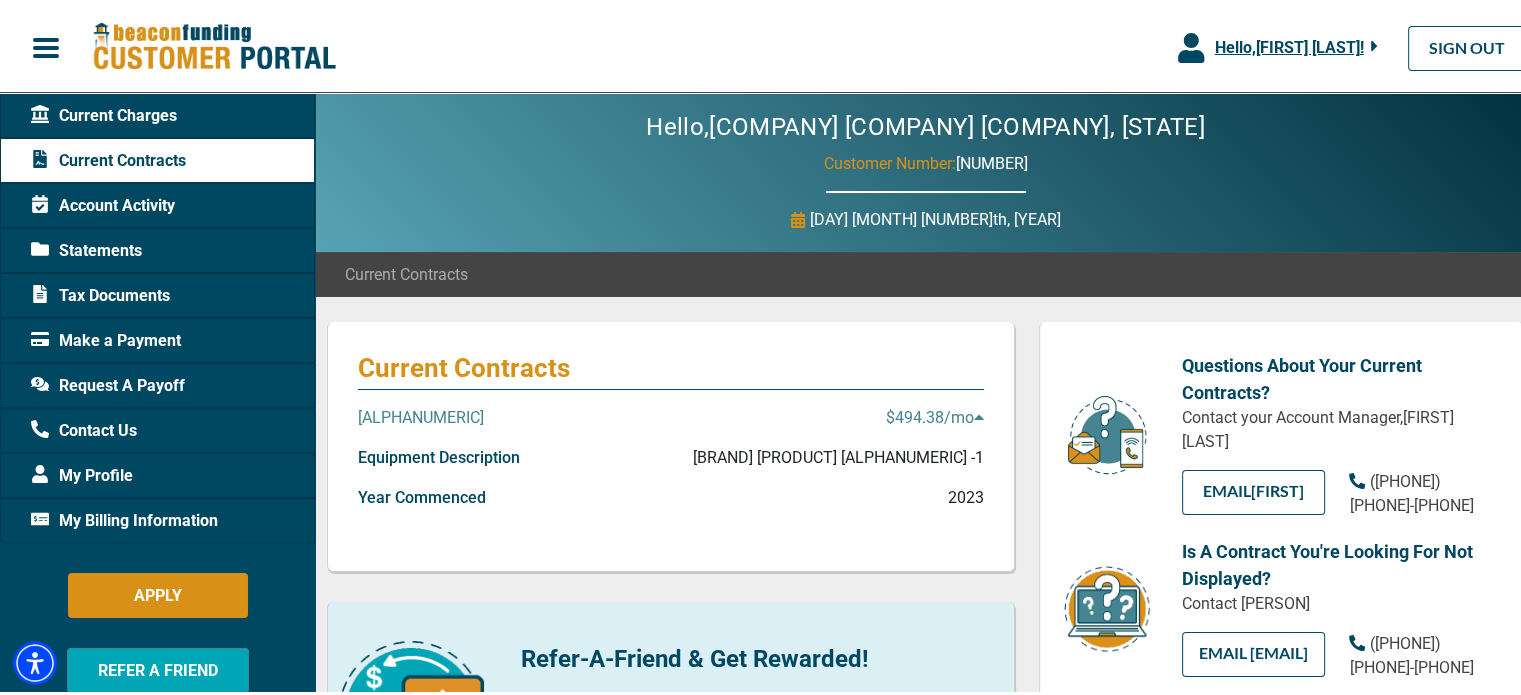 click on "Request A Payoff" at bounding box center (108, 383) 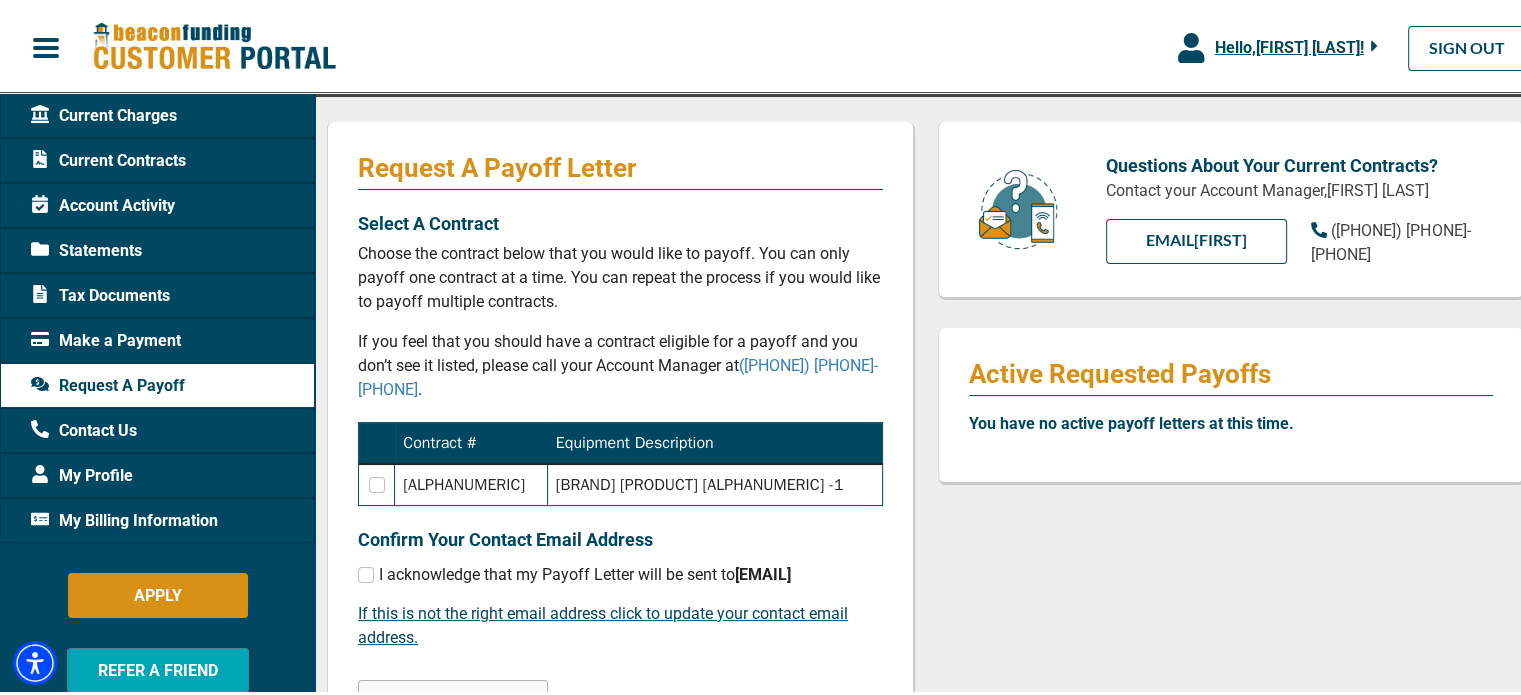 scroll, scrollTop: 0, scrollLeft: 0, axis: both 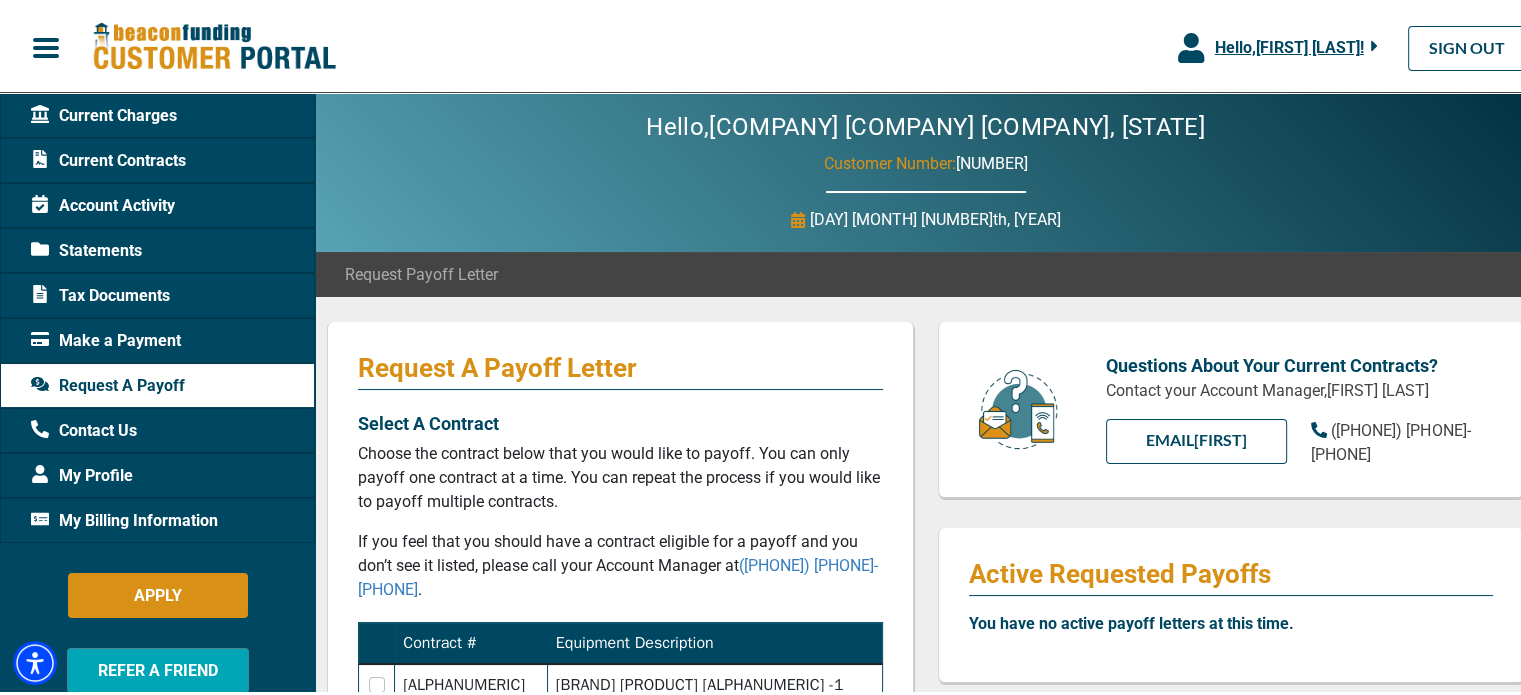click on "Current Charges" at bounding box center (104, 113) 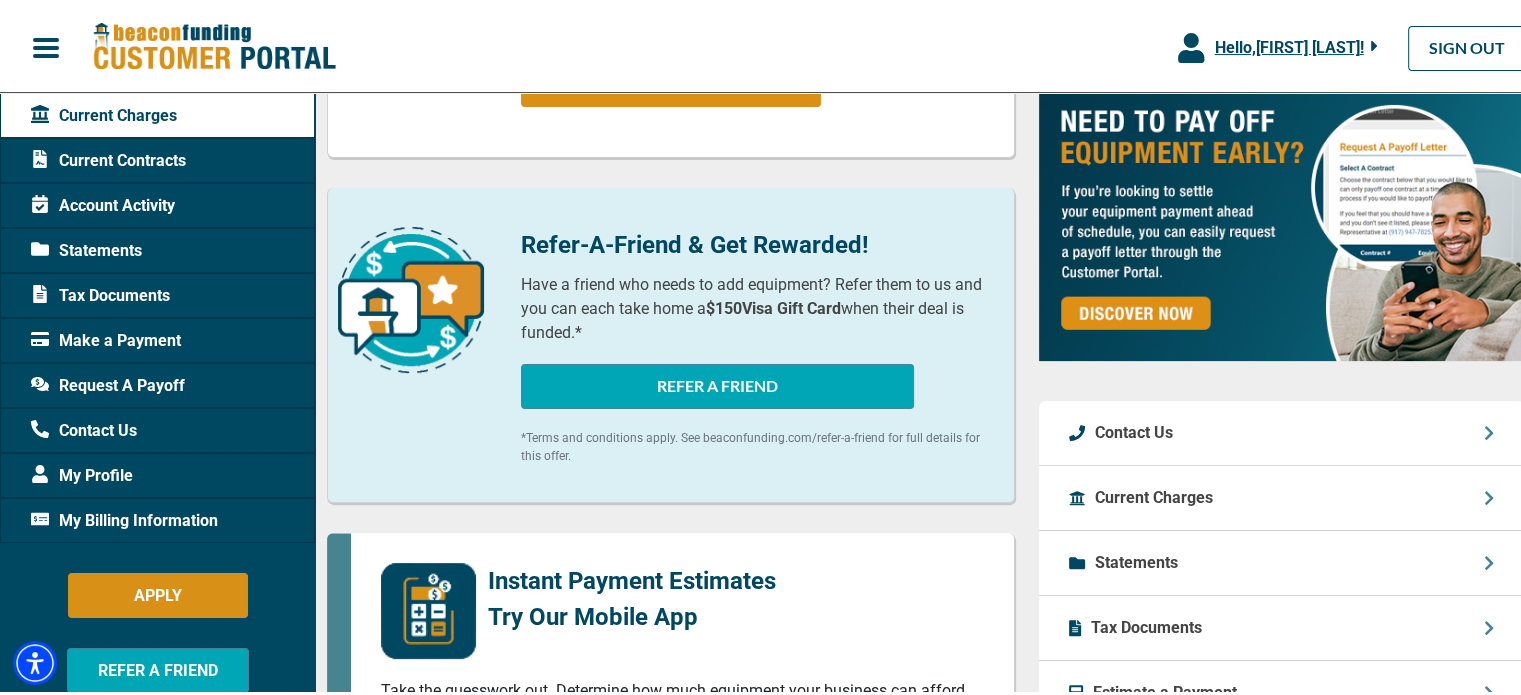 scroll, scrollTop: 0, scrollLeft: 0, axis: both 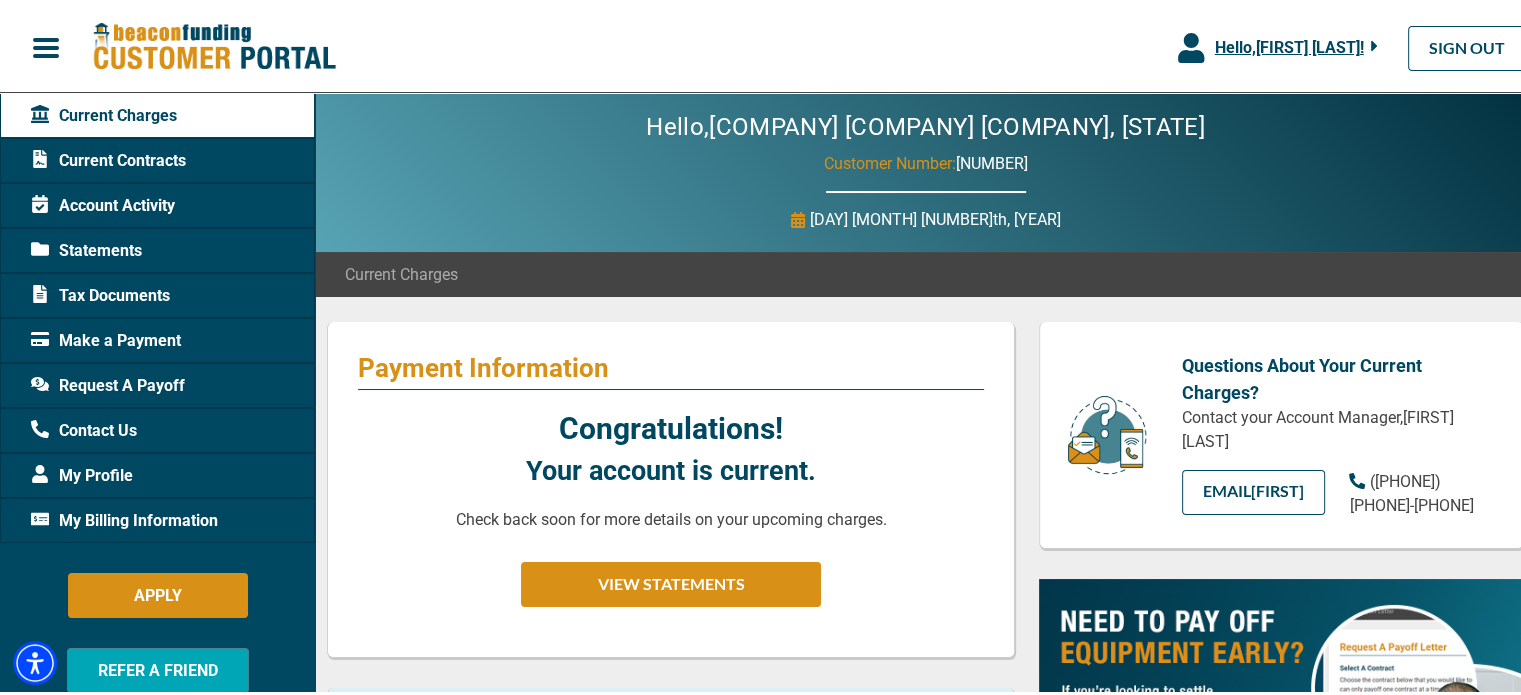 click on "Statements" at bounding box center (86, 248) 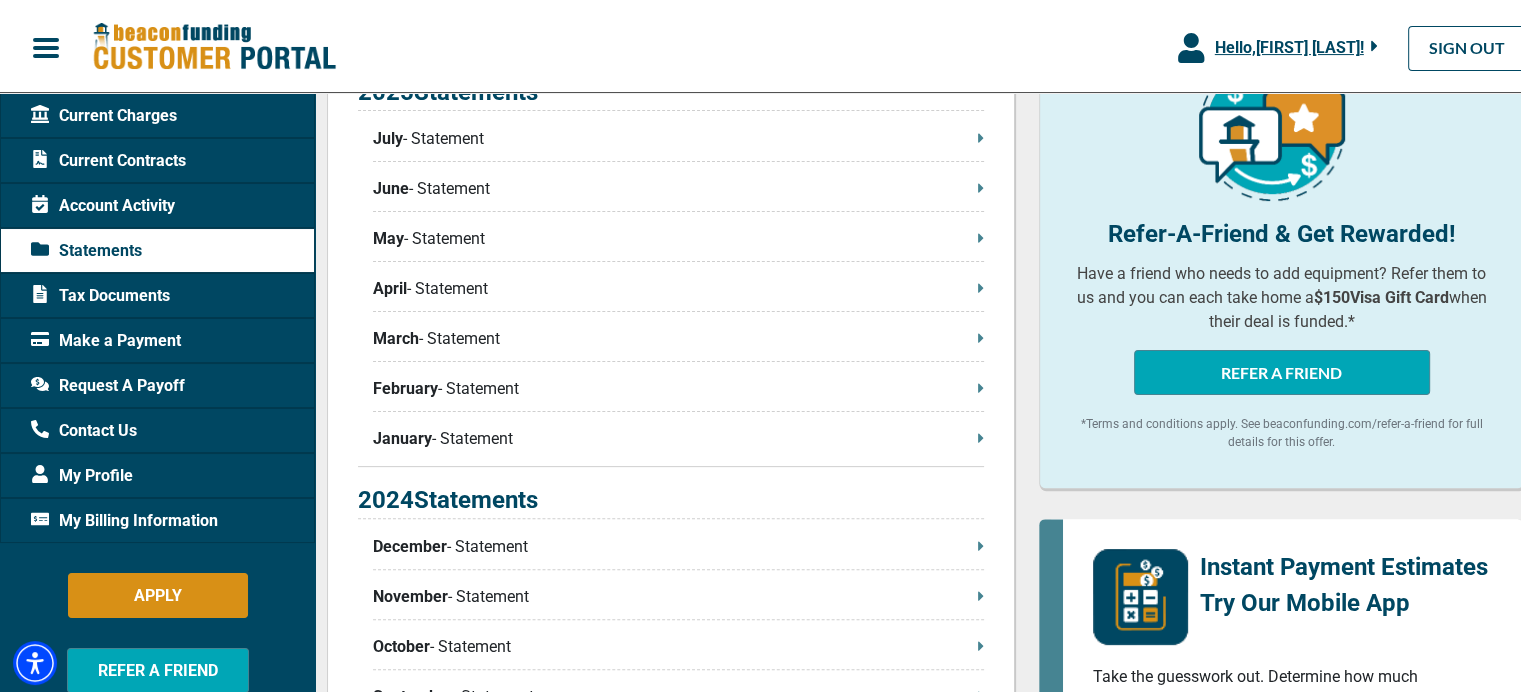 scroll, scrollTop: 300, scrollLeft: 0, axis: vertical 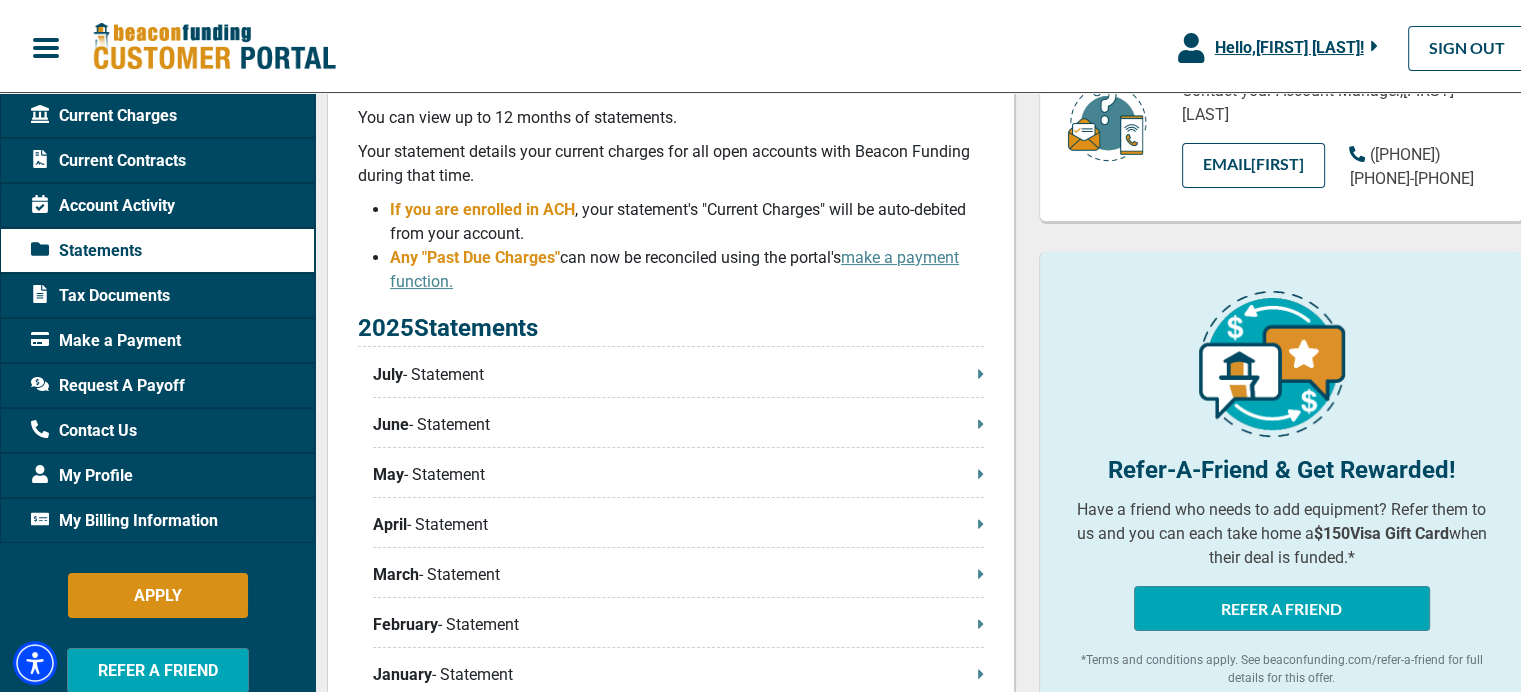 click on "Tax Documents" at bounding box center (157, 292) 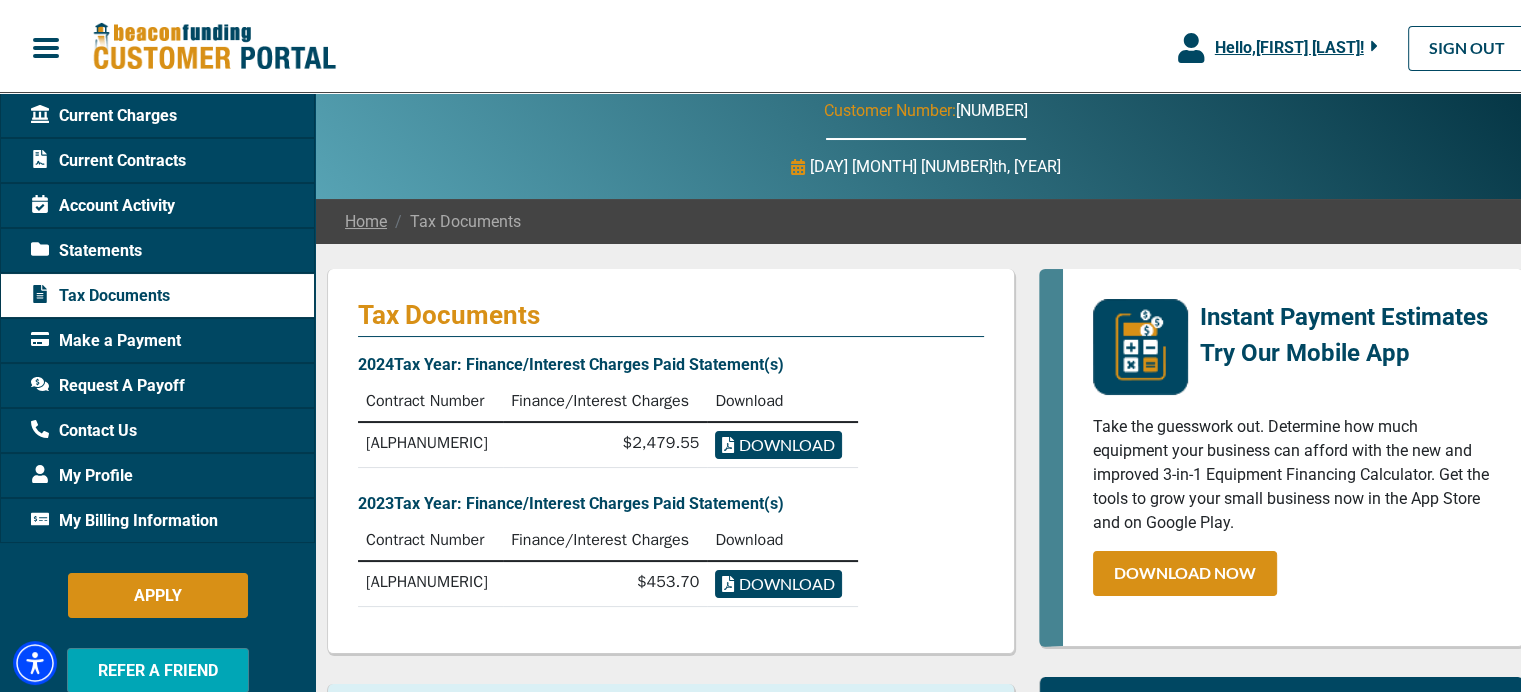 scroll, scrollTop: 0, scrollLeft: 0, axis: both 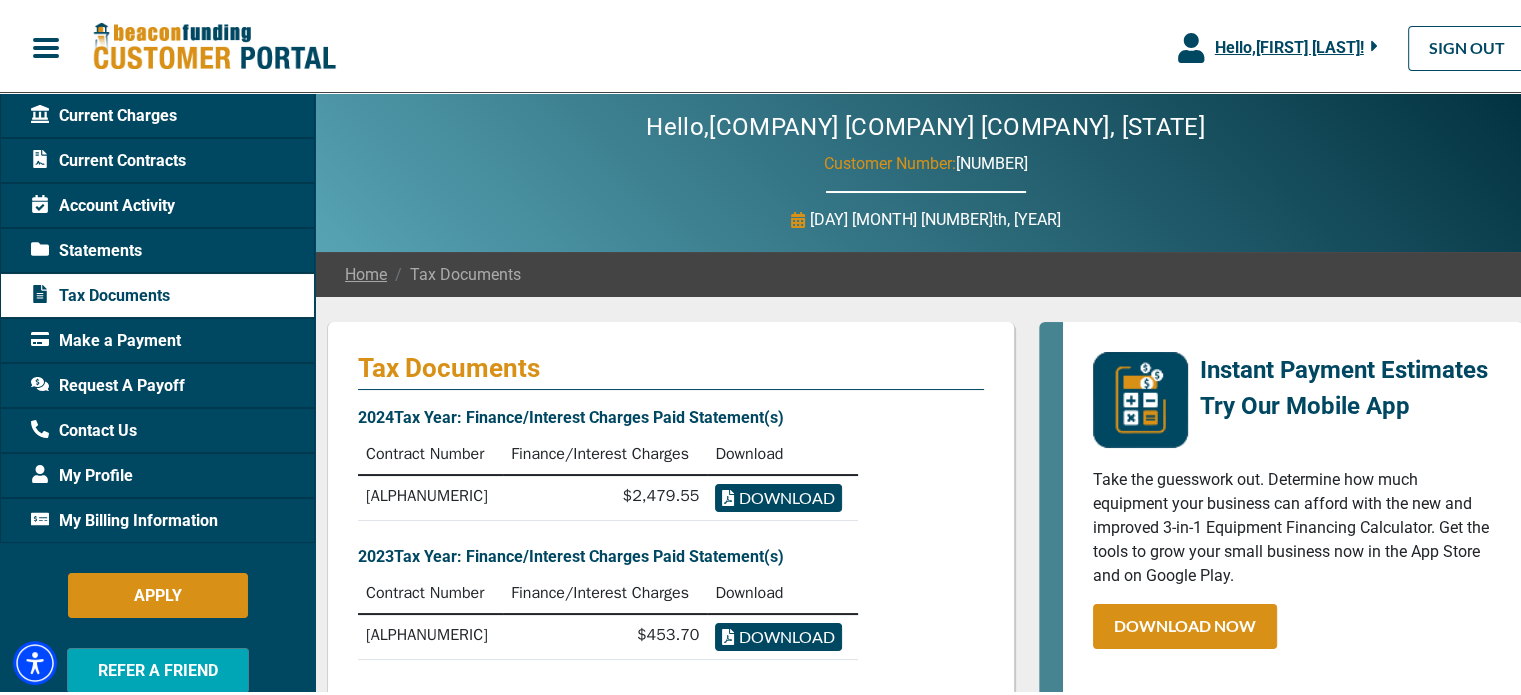 click on "Account Activity" at bounding box center (103, 203) 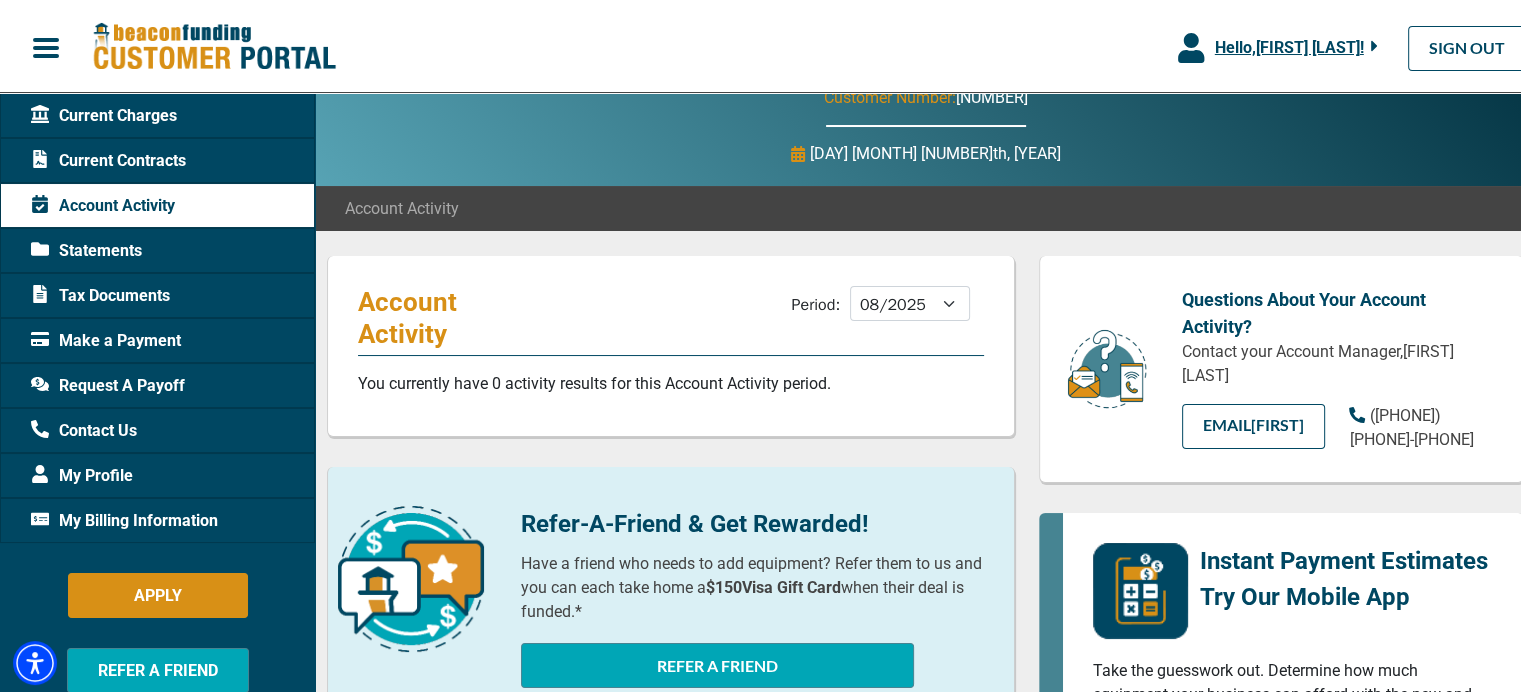 scroll, scrollTop: 0, scrollLeft: 0, axis: both 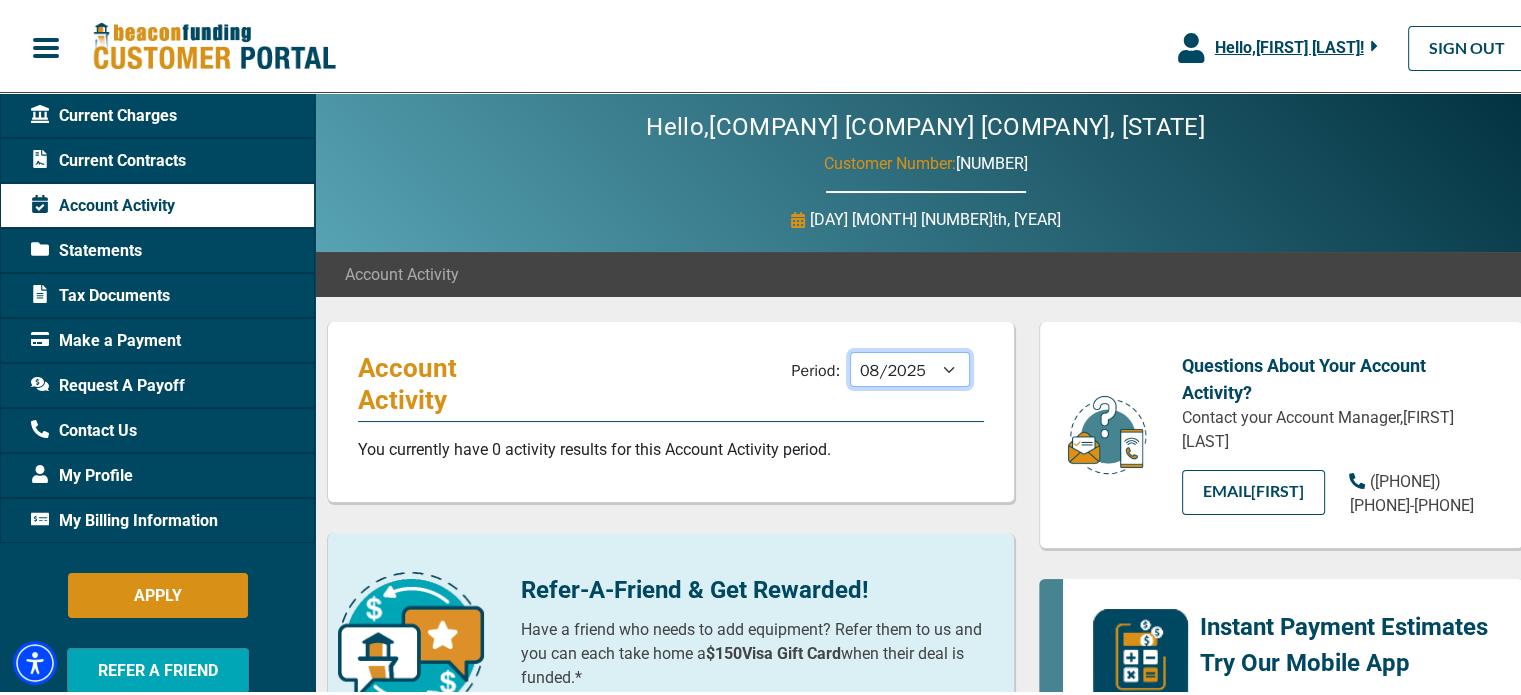 click on "[DATE]
[DATE] [DATE] [DATE] [DATE] [DATE] [DATE] [DATE] [DATE] [DATE] [DATE] [DATE] [DATE]" at bounding box center (910, 366) 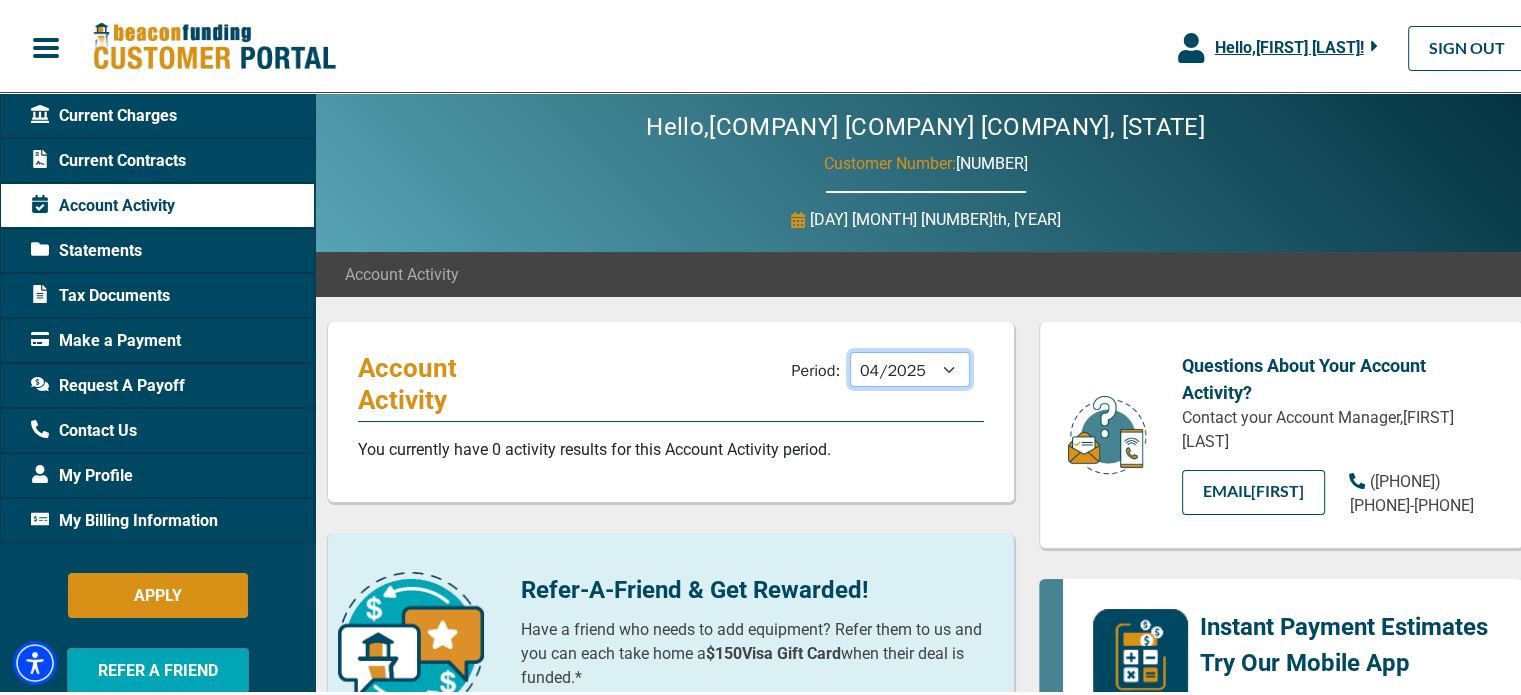 click on "[DATE]
[DATE] [DATE] [DATE] [DATE] [DATE] [DATE] [DATE] [DATE] [DATE] [DATE] [DATE] [DATE]" at bounding box center (910, 366) 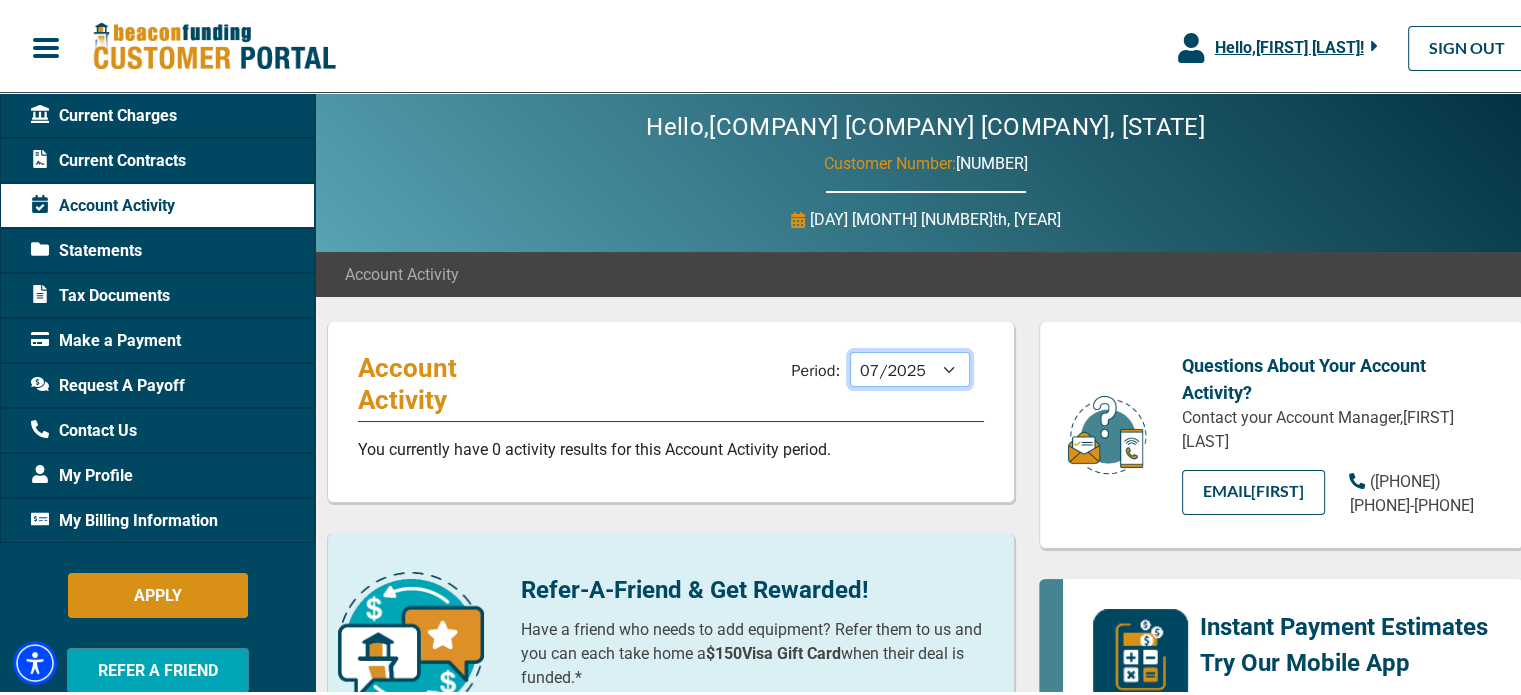 click on "[DATE]
[DATE] [DATE] [DATE] [DATE] [DATE] [DATE] [DATE] [DATE] [DATE] [DATE] [DATE] [DATE]" at bounding box center (910, 366) 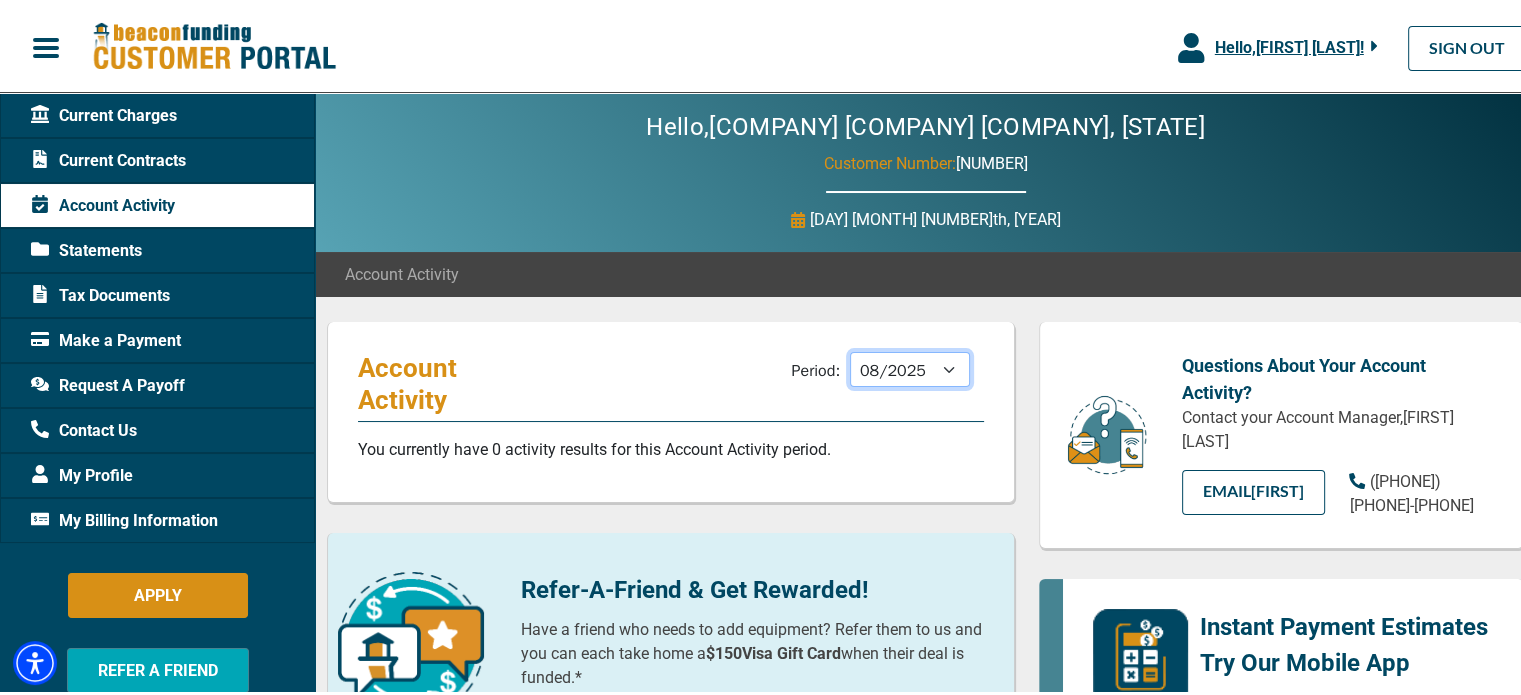 click on "[DATE]
[DATE] [DATE] [DATE] [DATE] [DATE] [DATE] [DATE] [DATE] [DATE] [DATE] [DATE] [DATE]" at bounding box center [910, 366] 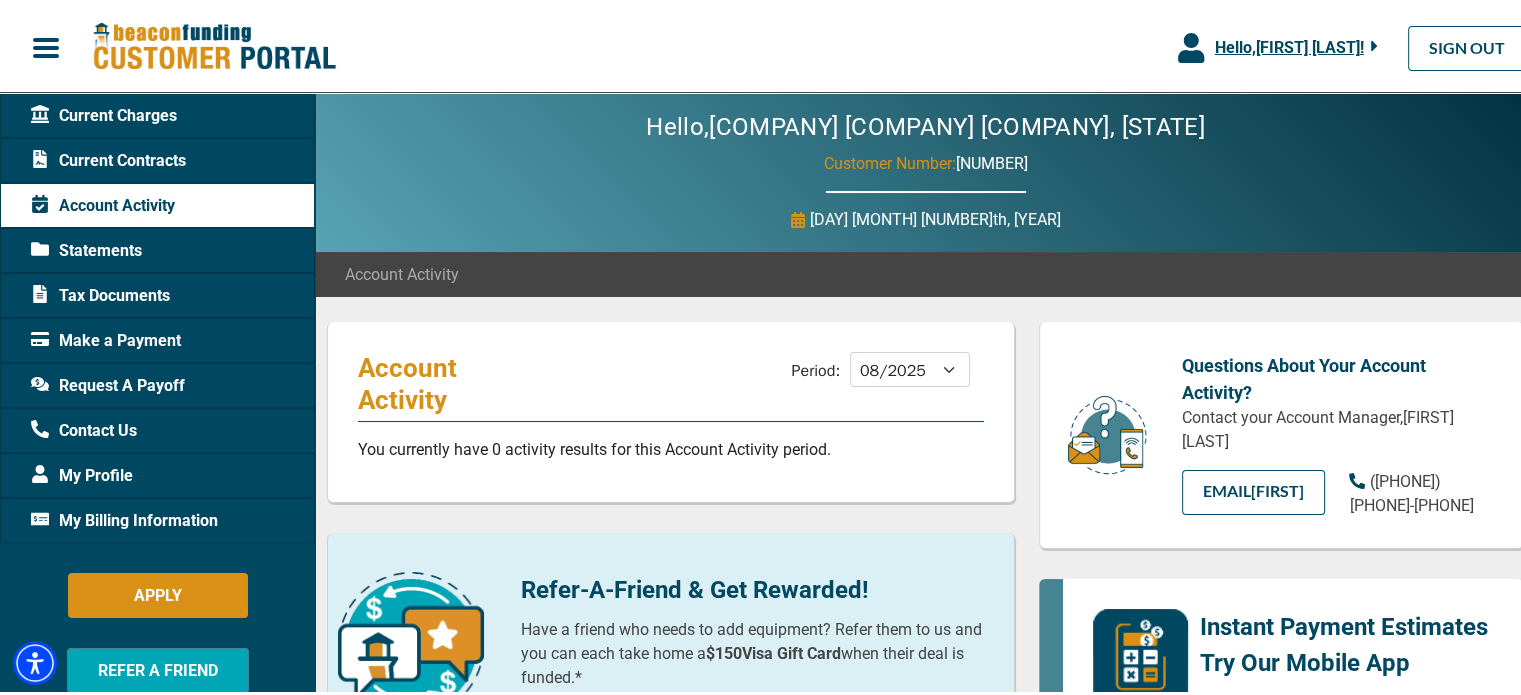 click on "Hello,  [FIRST] [LAST] !" at bounding box center [1289, 44] 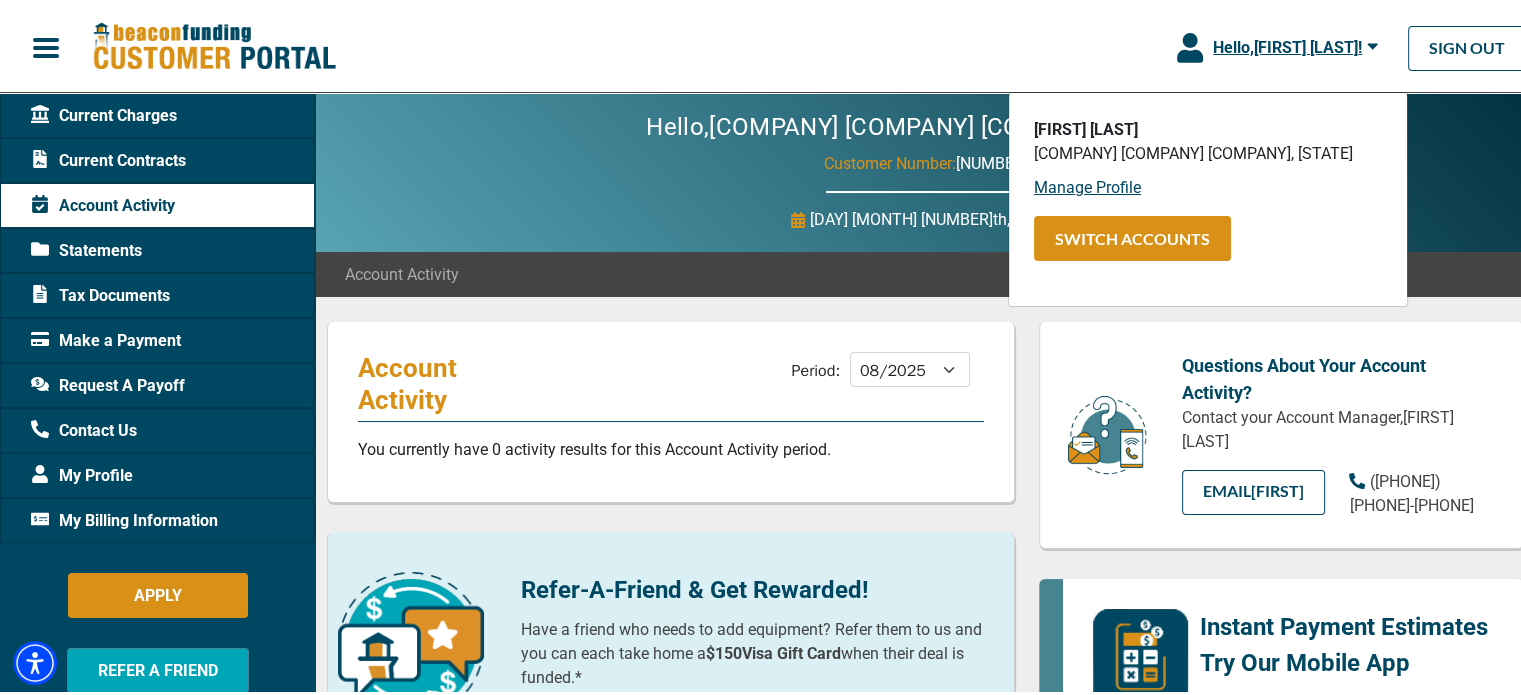 click on "My Profile" at bounding box center [82, 473] 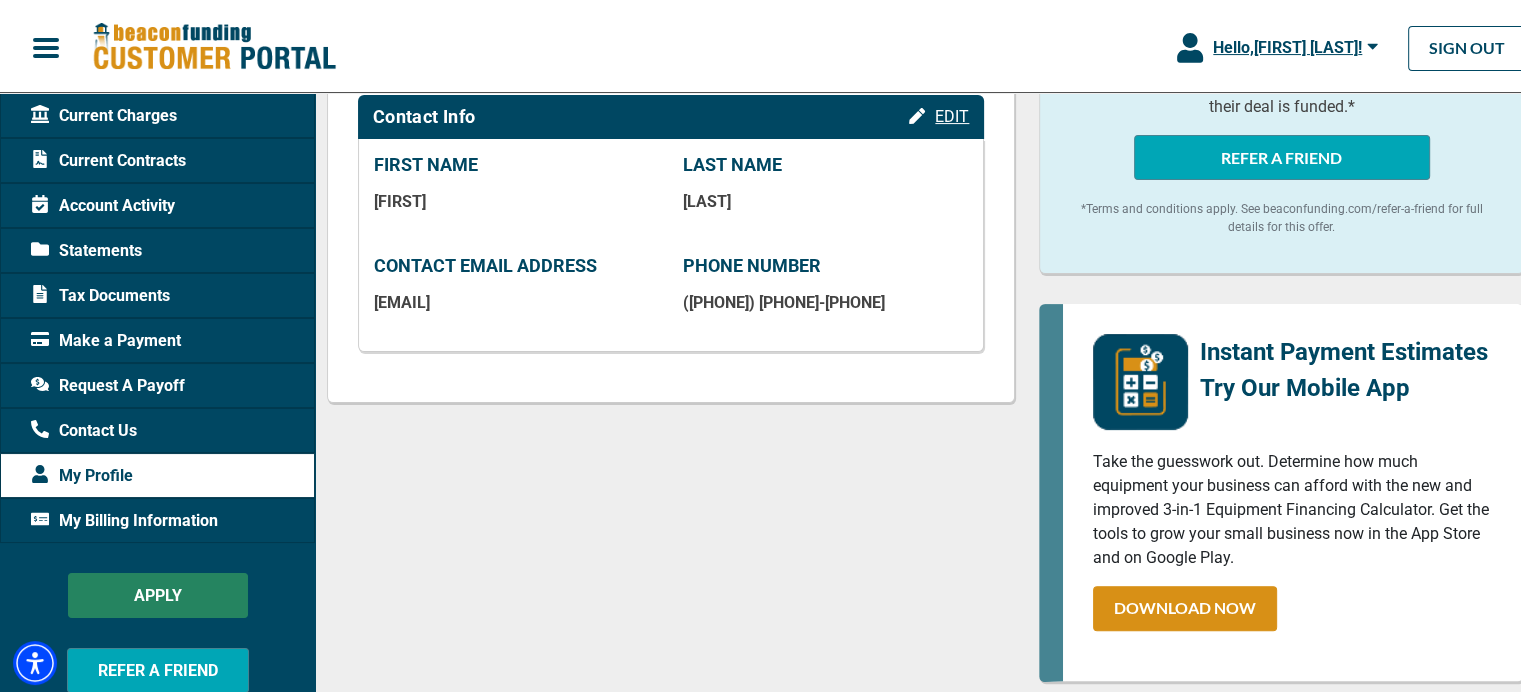 scroll, scrollTop: 21, scrollLeft: 0, axis: vertical 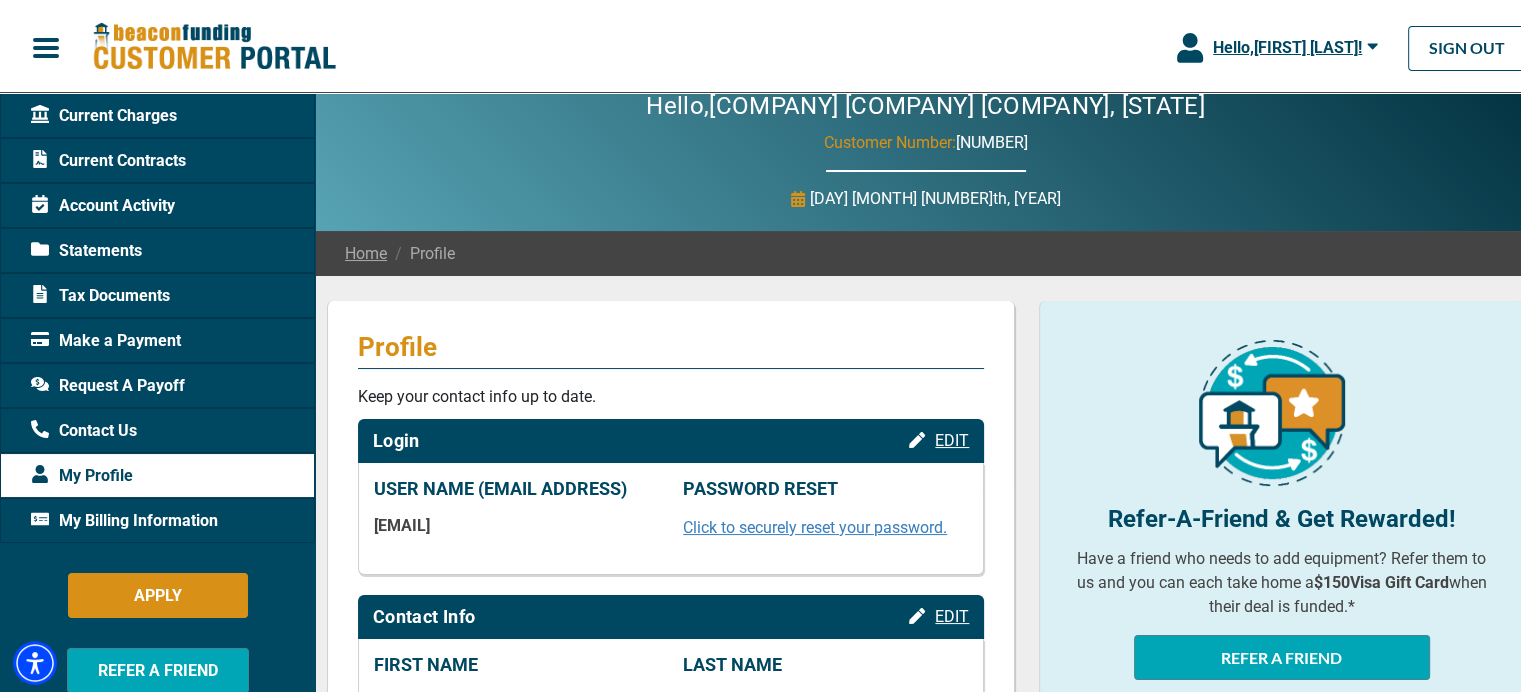 click on "Current Contracts" at bounding box center (108, 158) 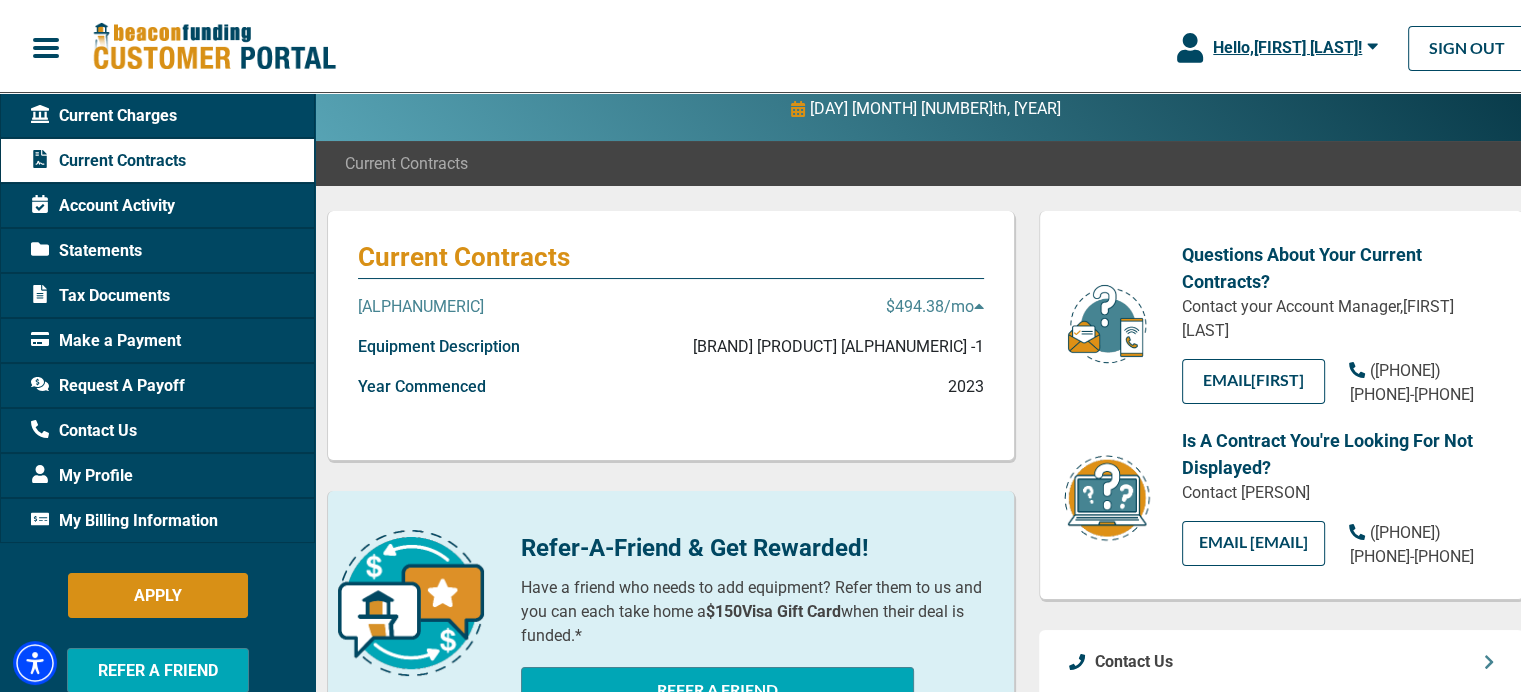 click on "Request A Payoff" at bounding box center [108, 383] 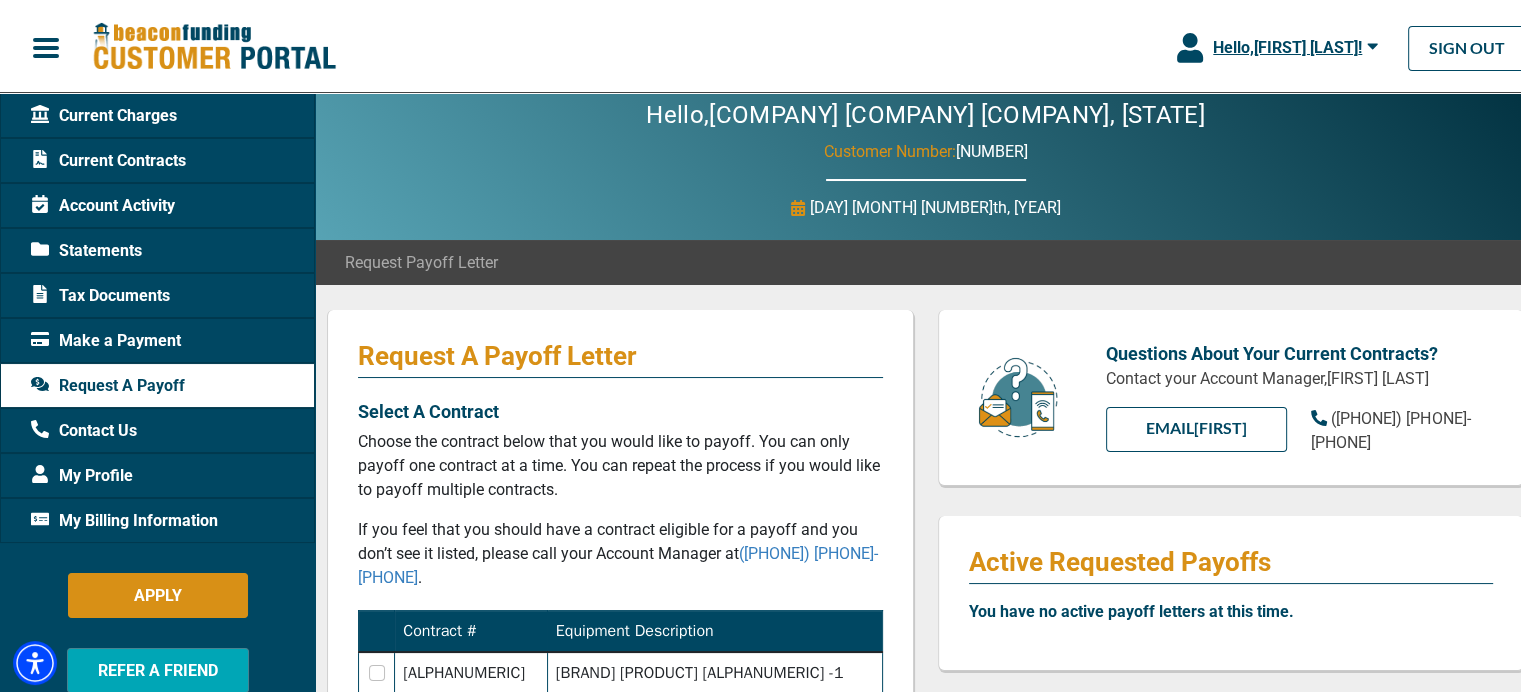 scroll, scrollTop: 0, scrollLeft: 0, axis: both 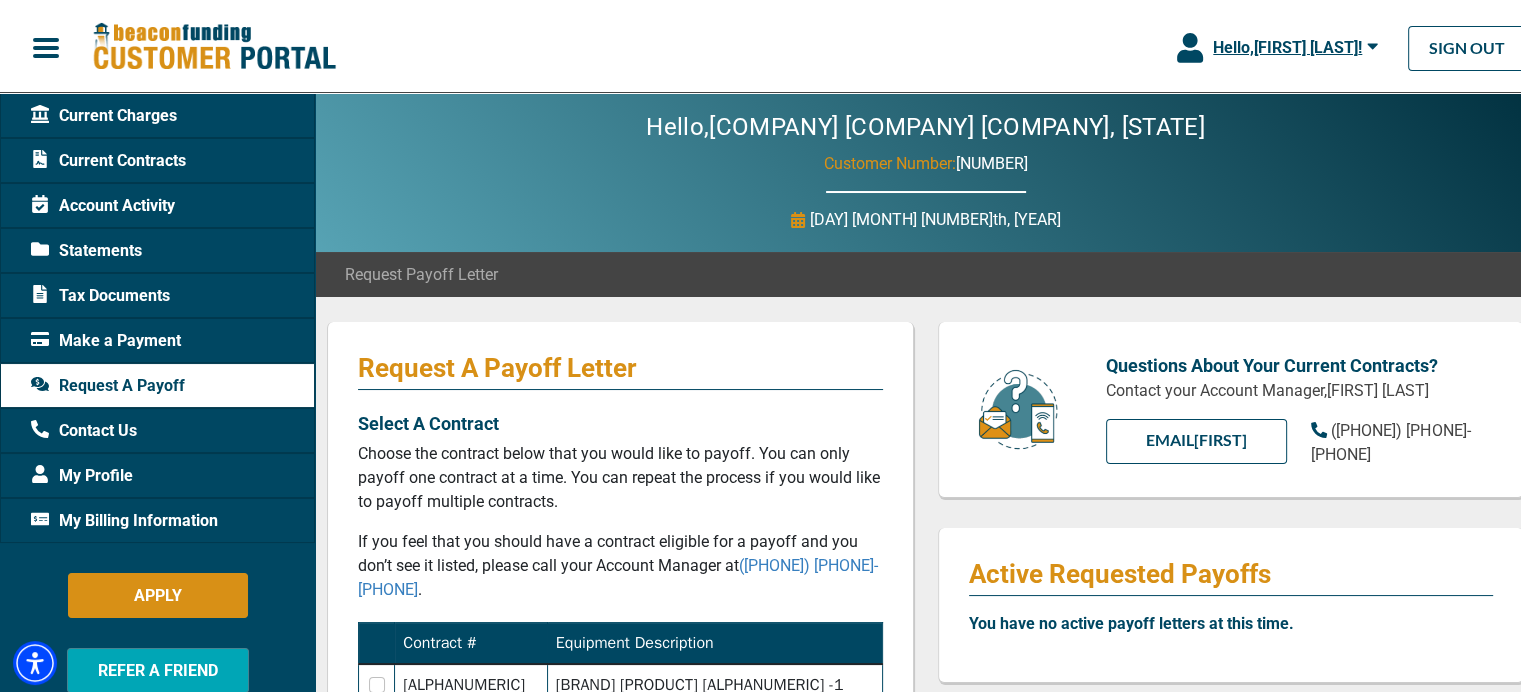 click on "Make a Payment" at bounding box center (106, 338) 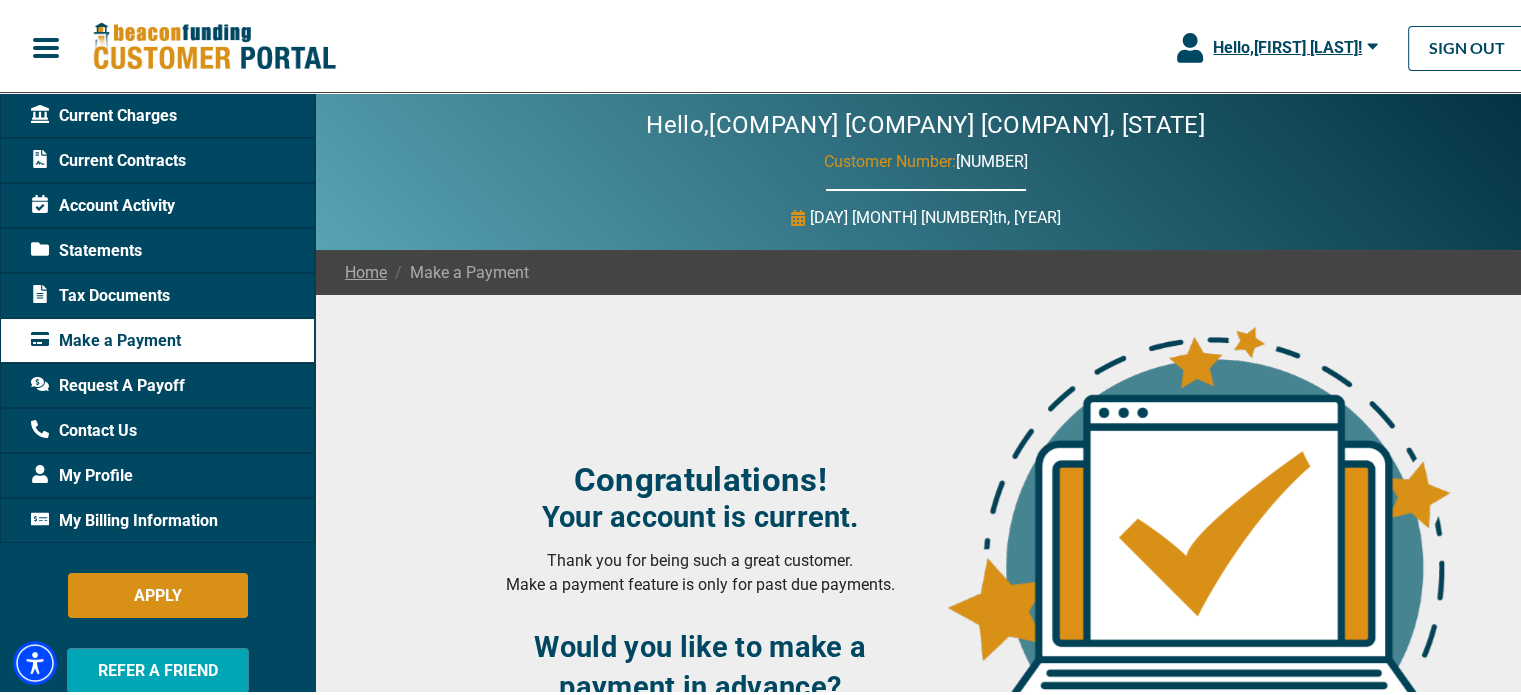 scroll, scrollTop: 0, scrollLeft: 0, axis: both 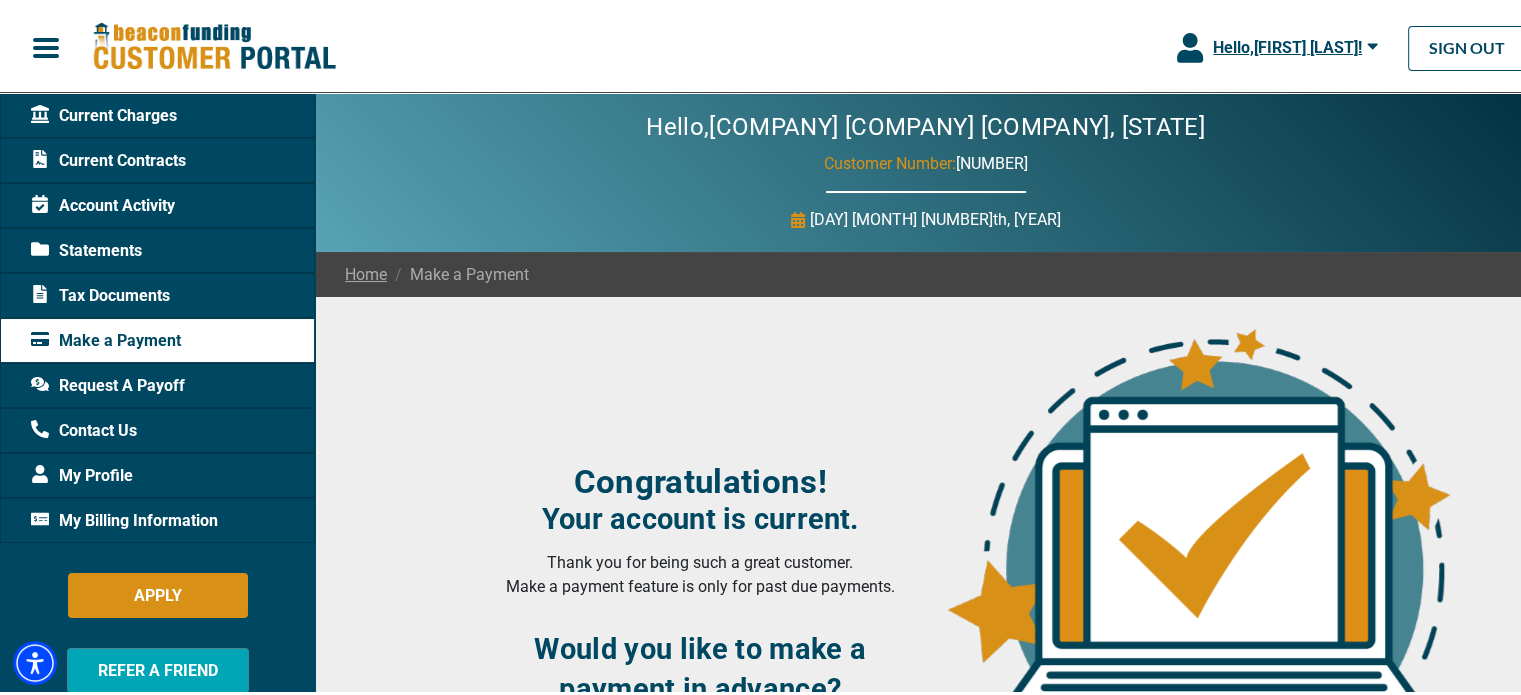 click on "Statements" at bounding box center (86, 248) 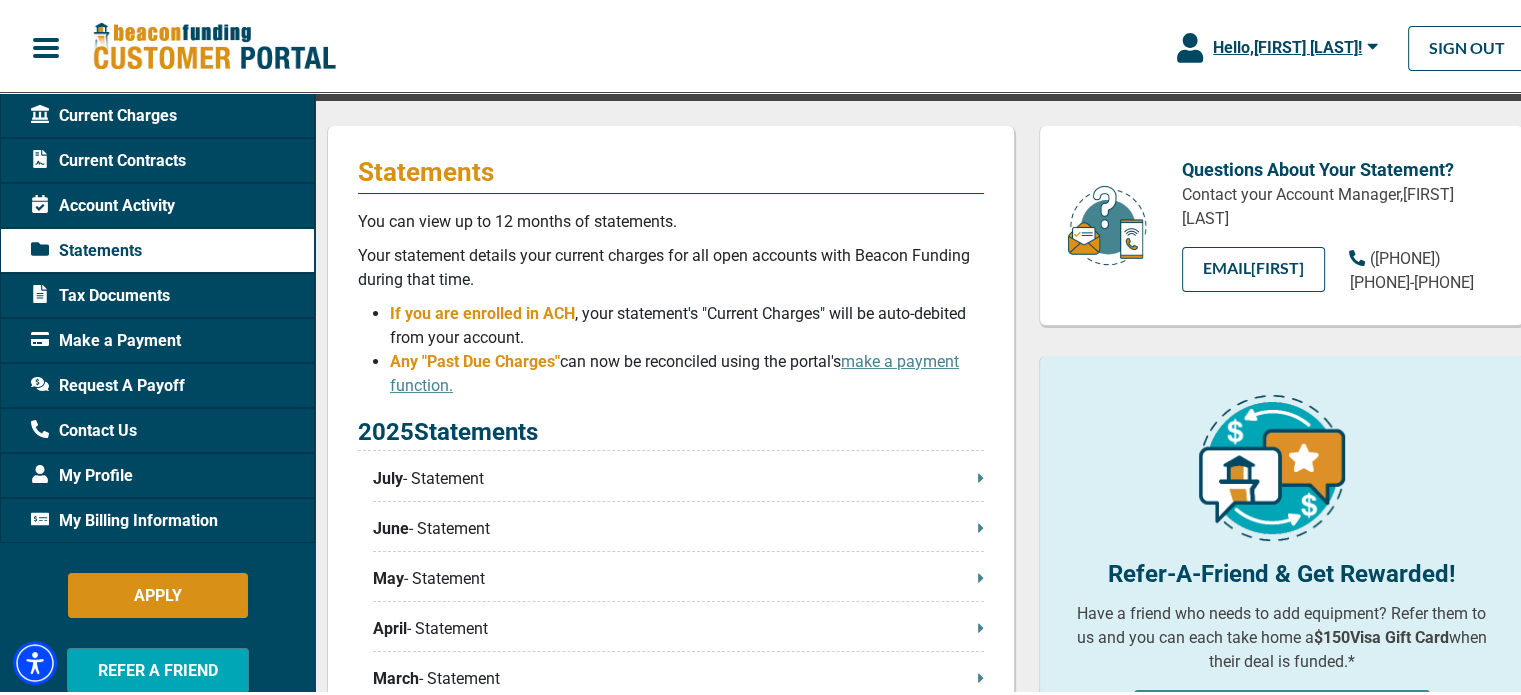 scroll, scrollTop: 200, scrollLeft: 0, axis: vertical 